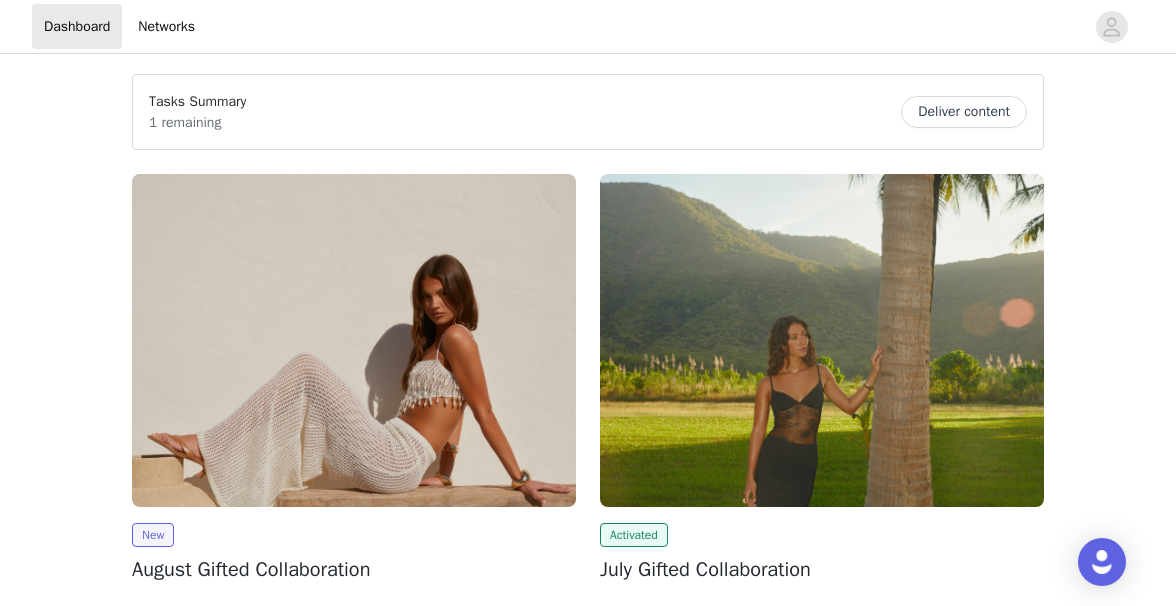 scroll, scrollTop: 0, scrollLeft: 0, axis: both 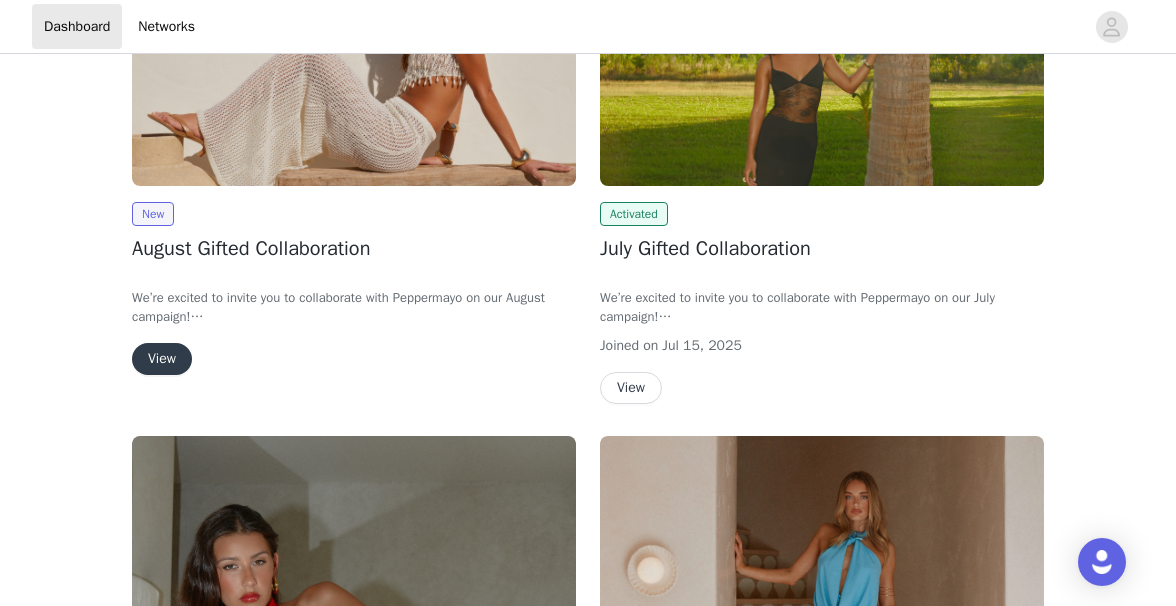 click on "View" at bounding box center (631, 388) 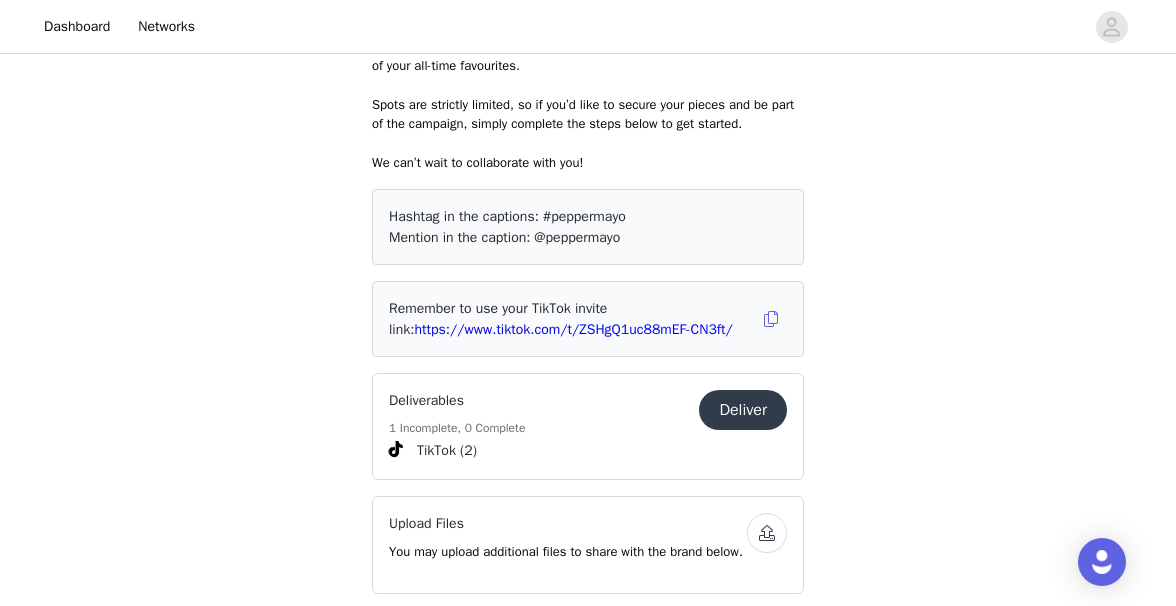 scroll, scrollTop: 971, scrollLeft: 0, axis: vertical 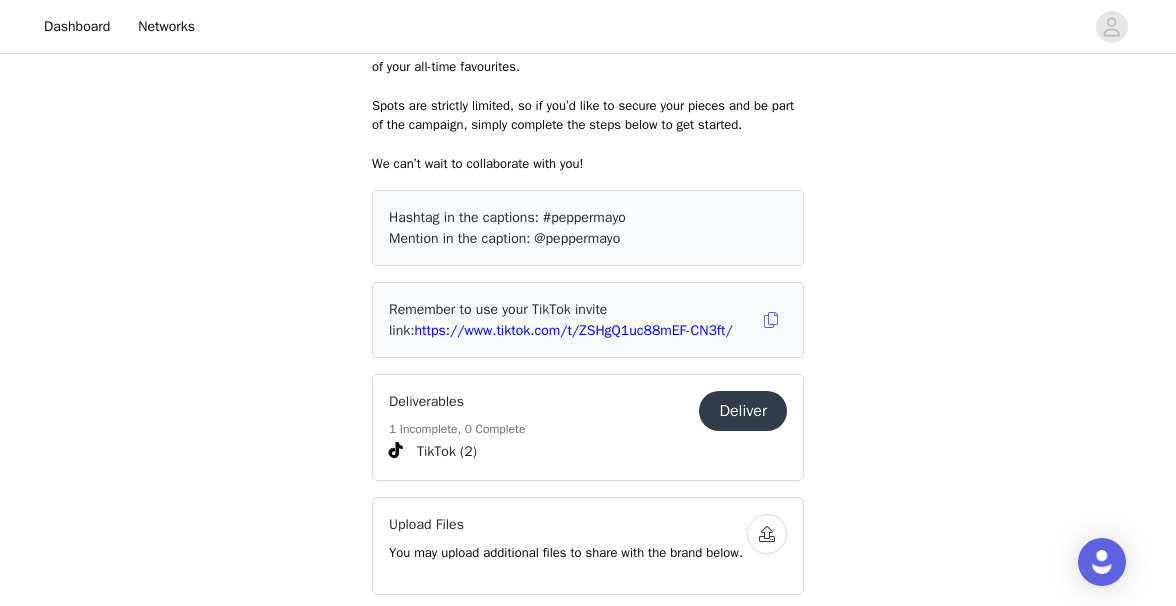 click on "Deliver" at bounding box center (743, 411) 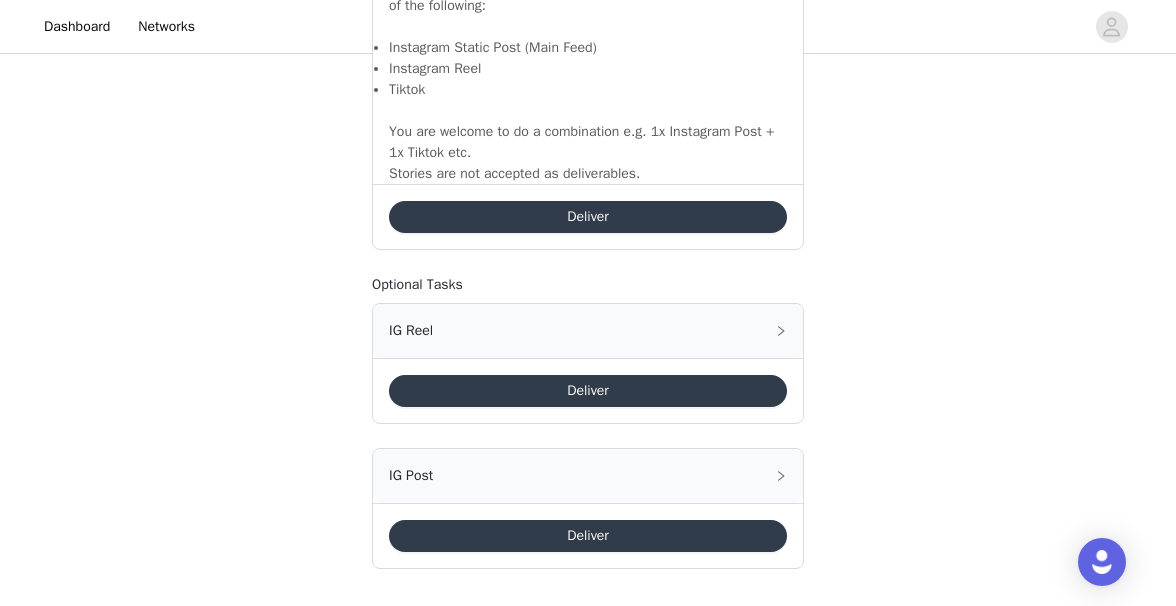 scroll, scrollTop: 1582, scrollLeft: 0, axis: vertical 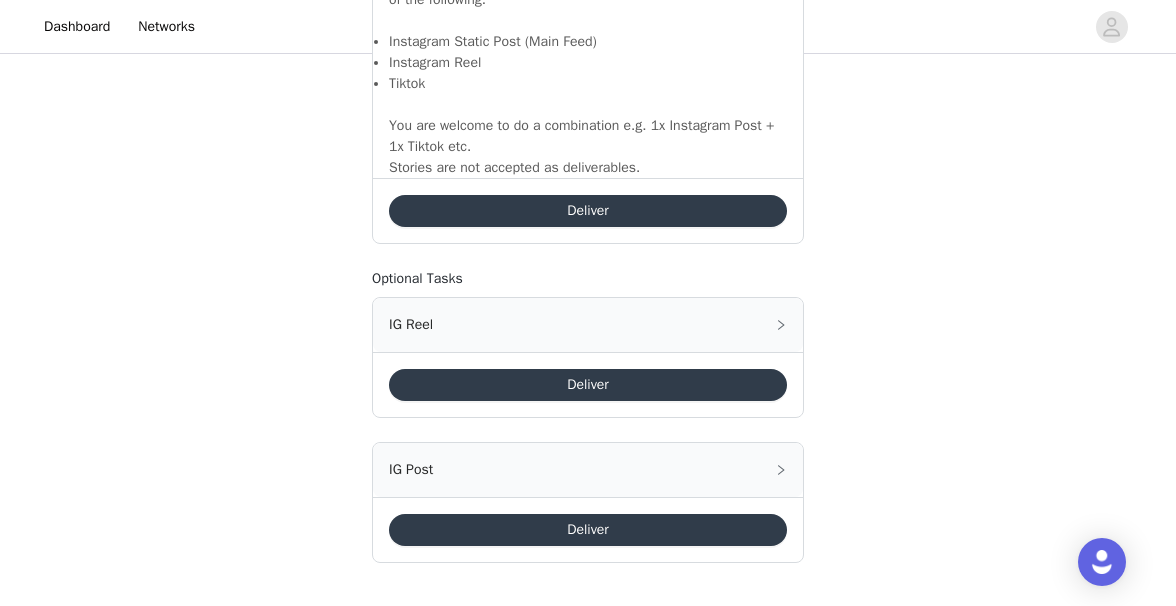 click on "Deliver" at bounding box center (588, 211) 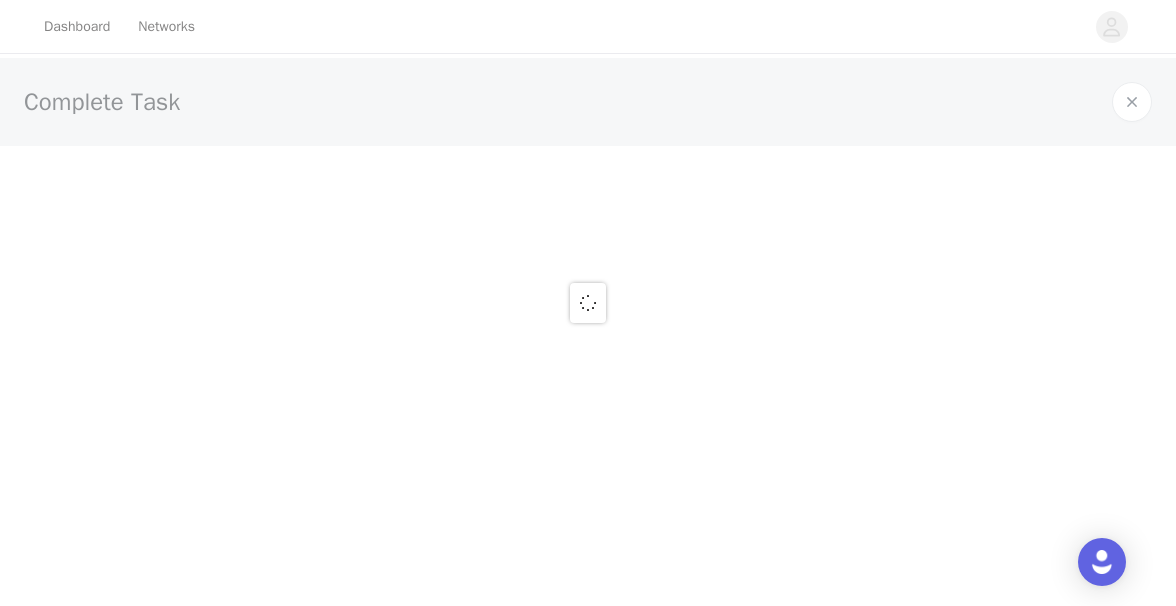scroll, scrollTop: 0, scrollLeft: 0, axis: both 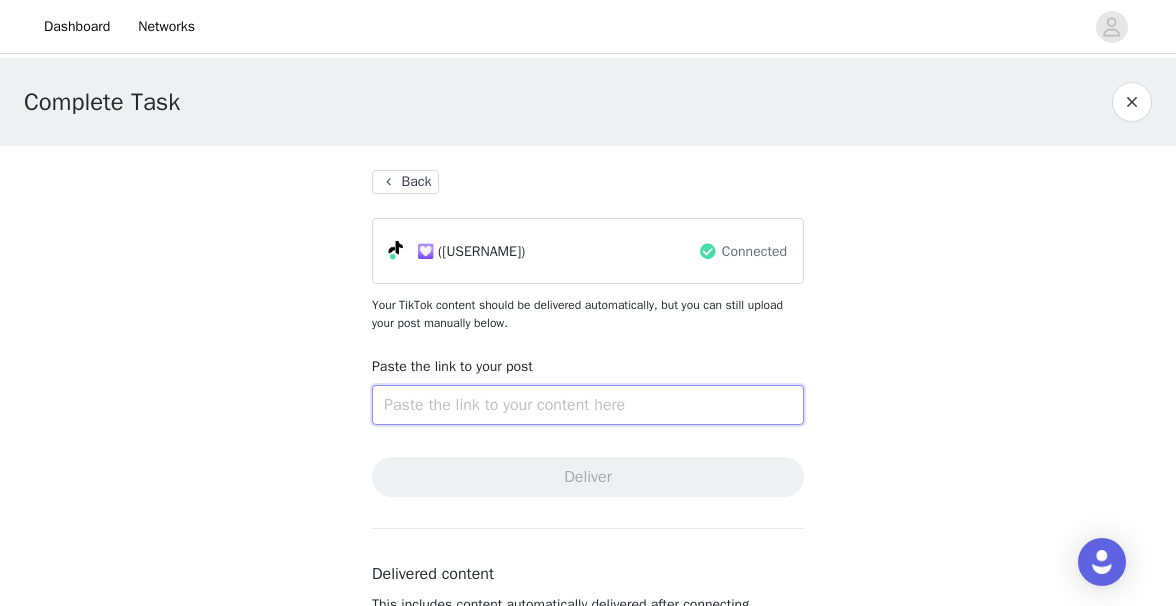 click at bounding box center (588, 405) 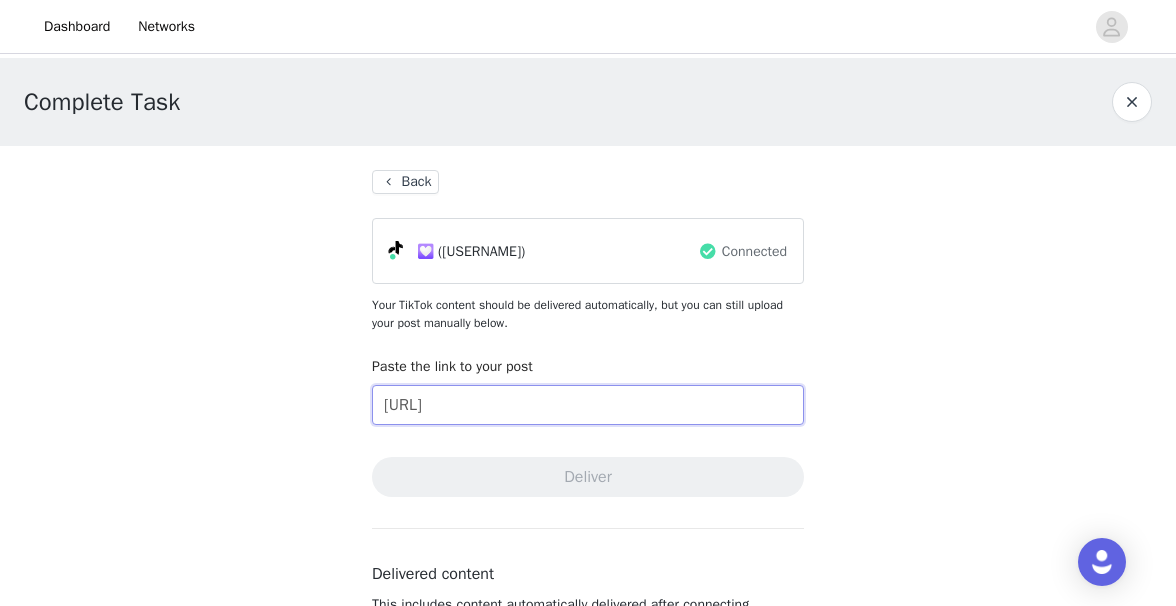 scroll, scrollTop: 0, scrollLeft: 116, axis: horizontal 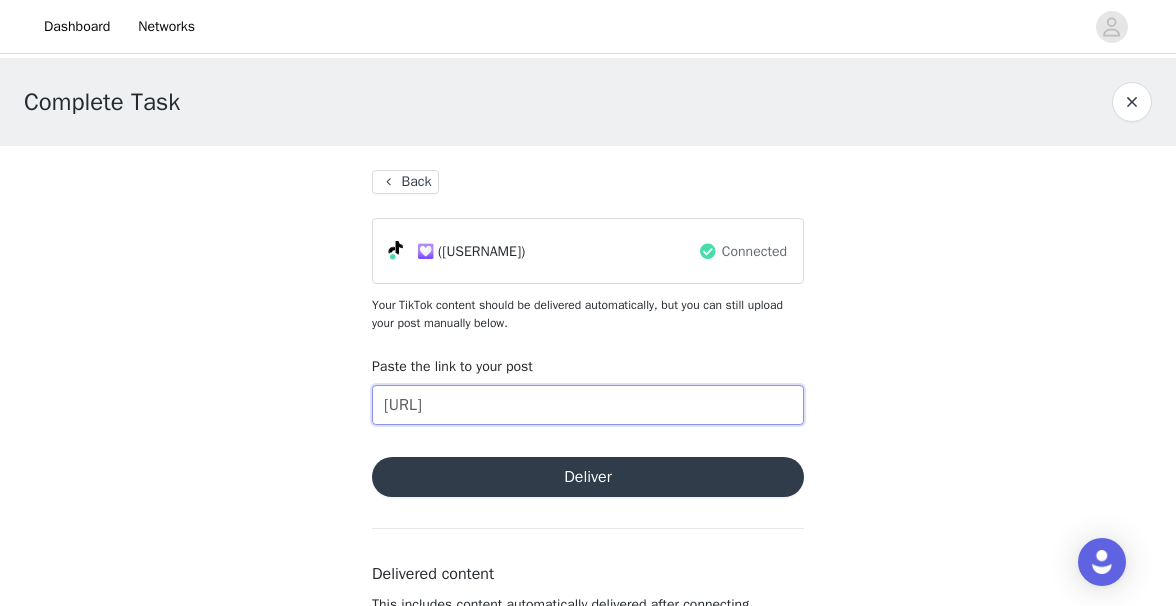 type on "[URL]" 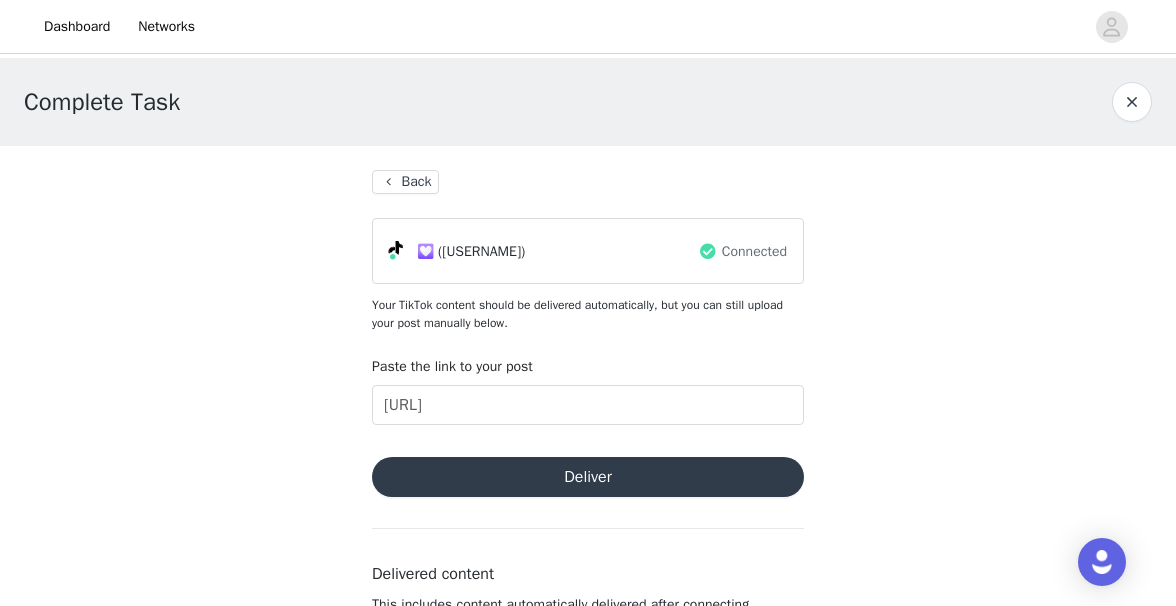scroll, scrollTop: 0, scrollLeft: 0, axis: both 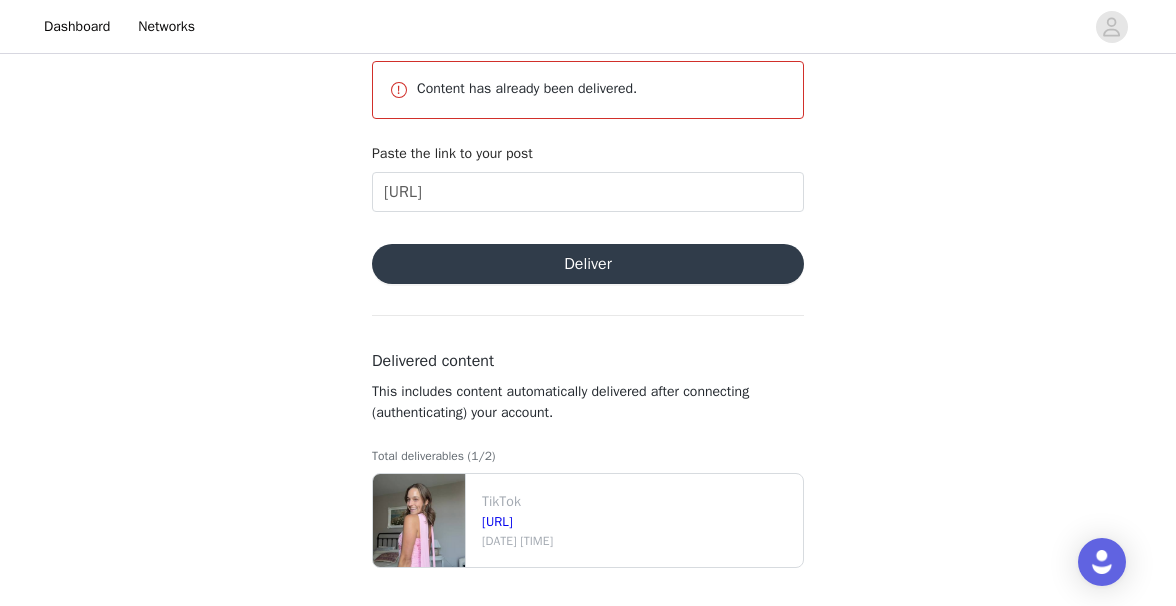 click on "Deliver" at bounding box center [588, 264] 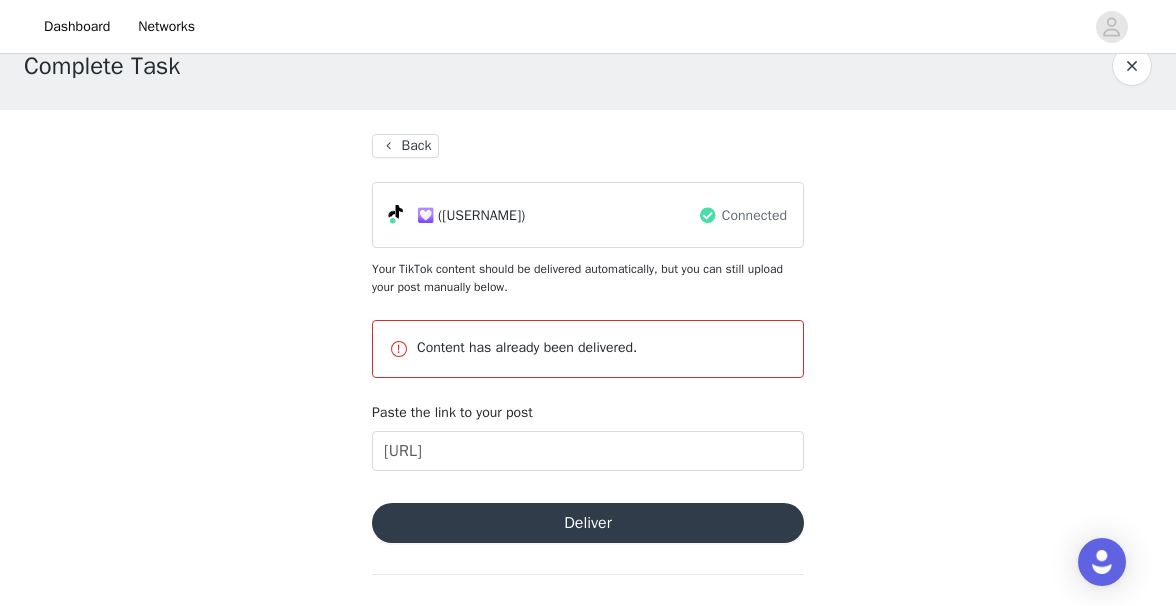 scroll, scrollTop: 0, scrollLeft: 0, axis: both 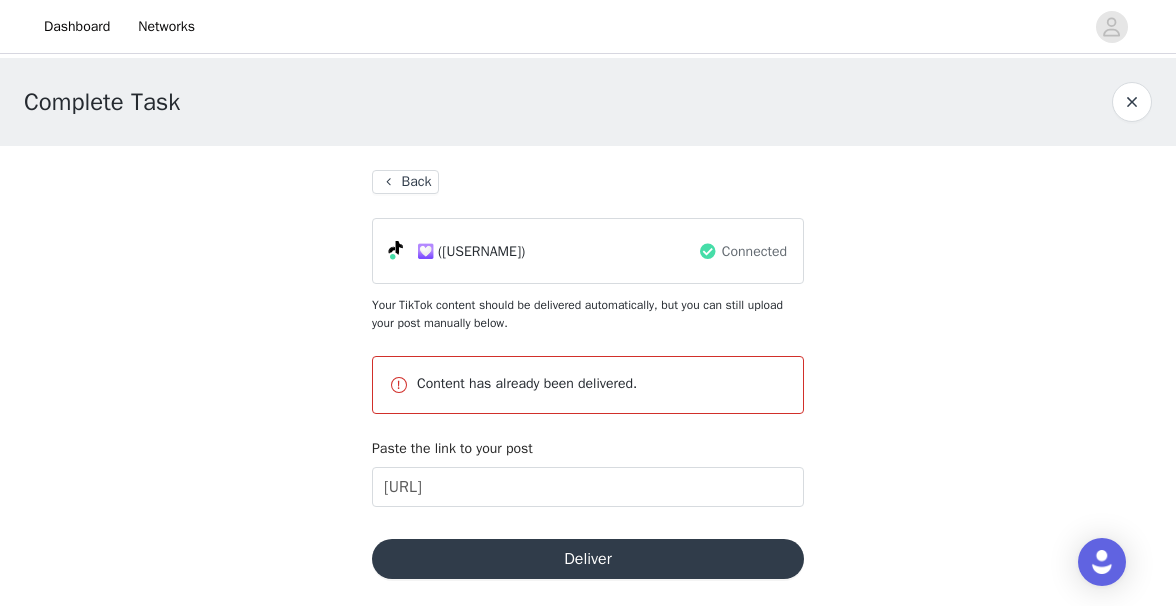 click on "Back" at bounding box center (405, 182) 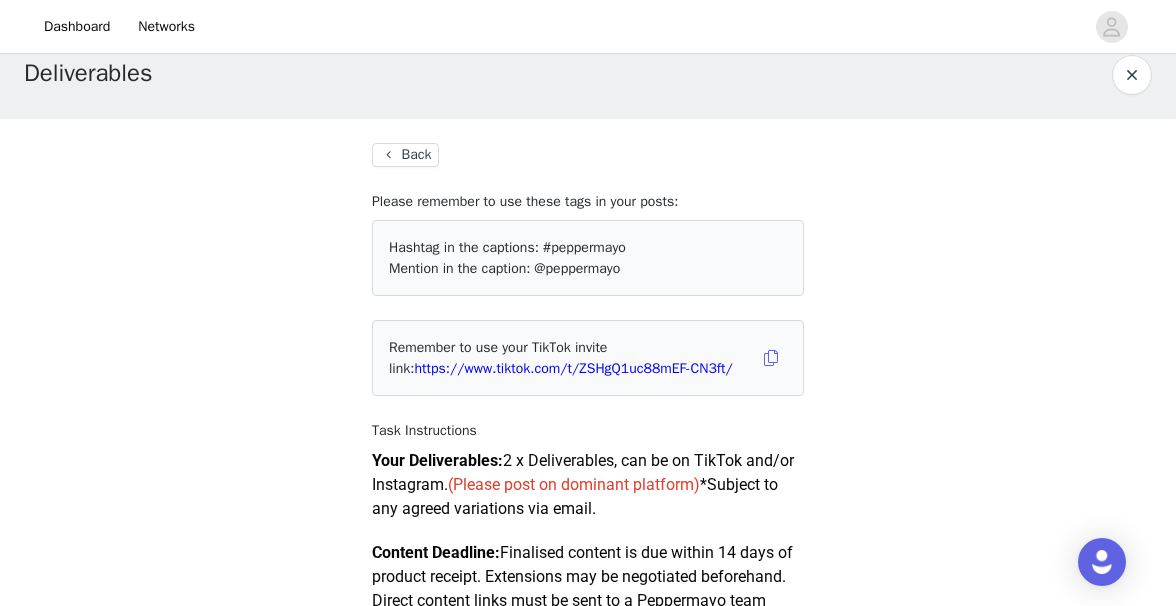 scroll, scrollTop: 0, scrollLeft: 0, axis: both 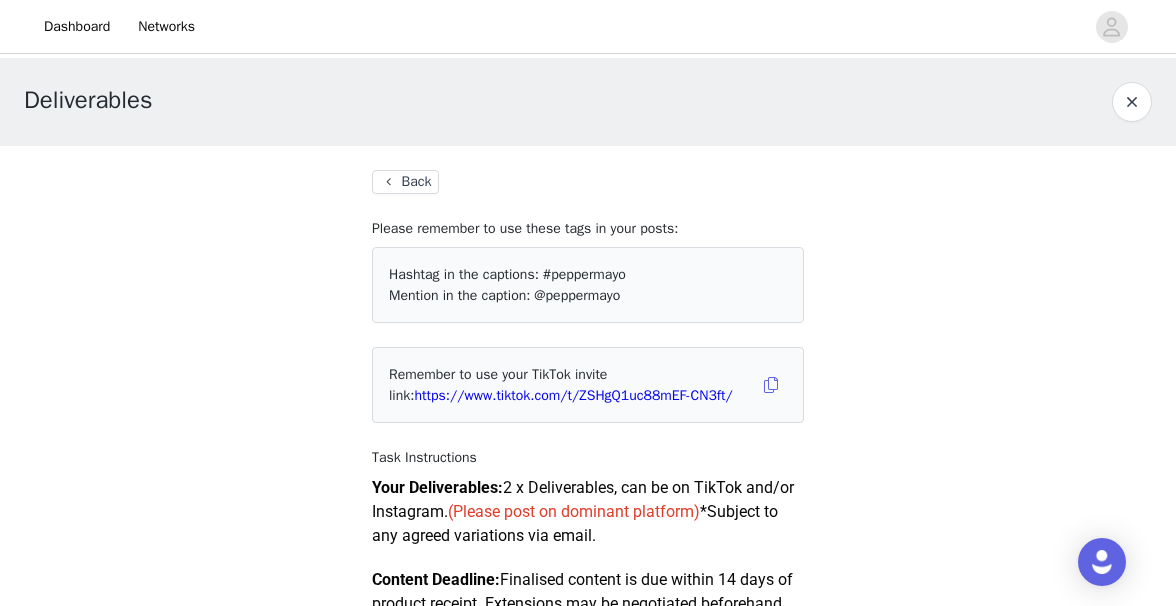 click on "Back" at bounding box center [405, 182] 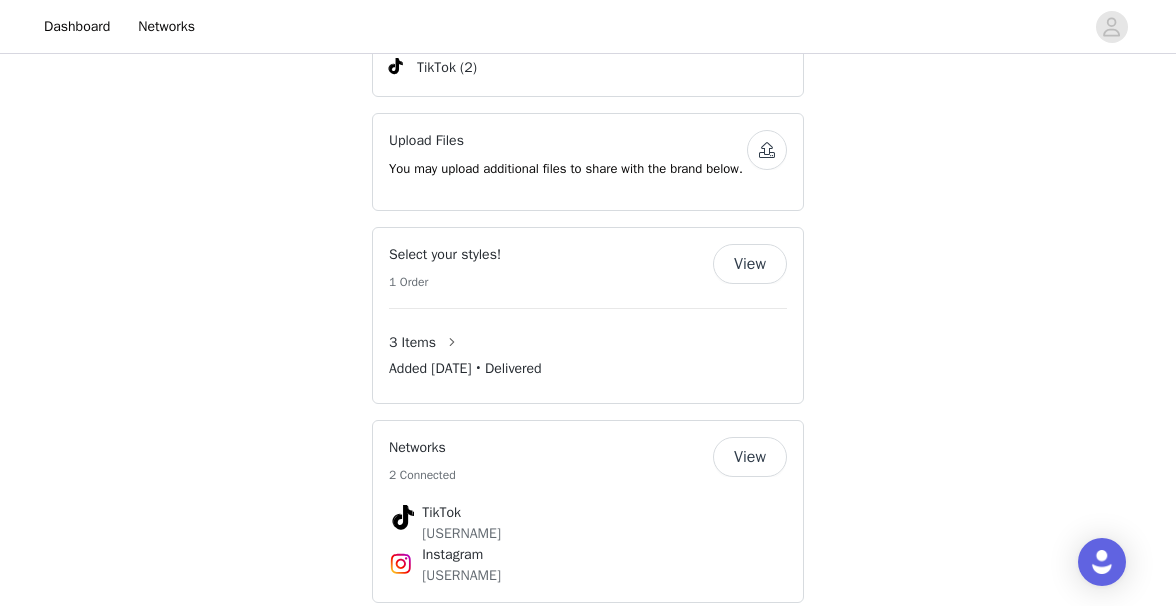 scroll, scrollTop: 1356, scrollLeft: 0, axis: vertical 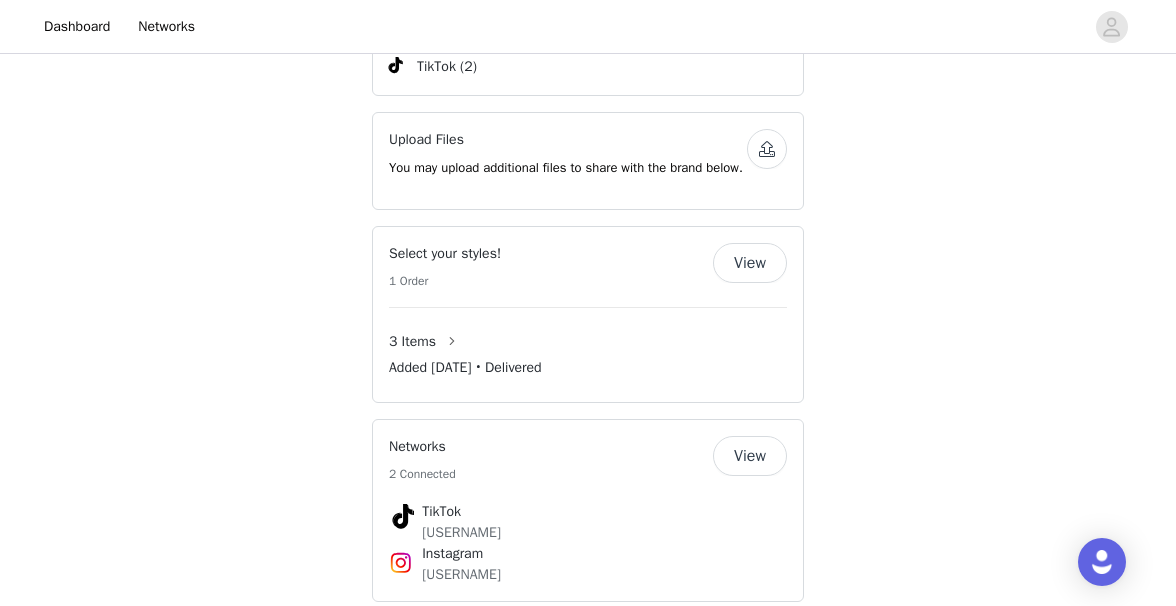 click on "Save Proposal as PDF   Back        Activated
[DATE] Gifted Collaboration
We’re excited to invite you to collaborate with Peppermayo on our July campaign!
In exchange for  2x deliverables  (TikTok or Instagram posts), you’ll be able to select up to  3   items  from a range of our latest collections, along with some of your all-time favourites.
Spots are strictly limited, so if you’d like to secure your pieces and be part of the campaign, simply complete the steps below to get started.
We can’t wait to collaborate with you!
Hashtag in the captions:    #peppermayo    Mention in the caption:    @peppermayo
Remember to use your
TikTok invite link:
[URL]
Deliverables   1 Incomplete, 0 Complete         Deliver       TikTok (2) Upload Files                1 Order" at bounding box center [588, -43] 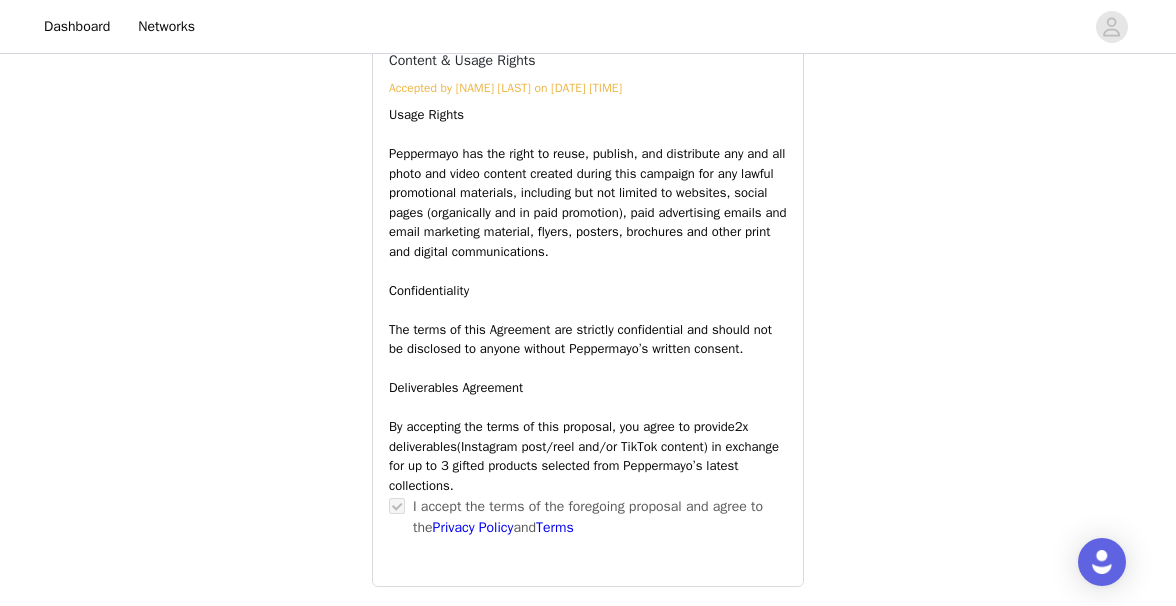 scroll, scrollTop: 1940, scrollLeft: 0, axis: vertical 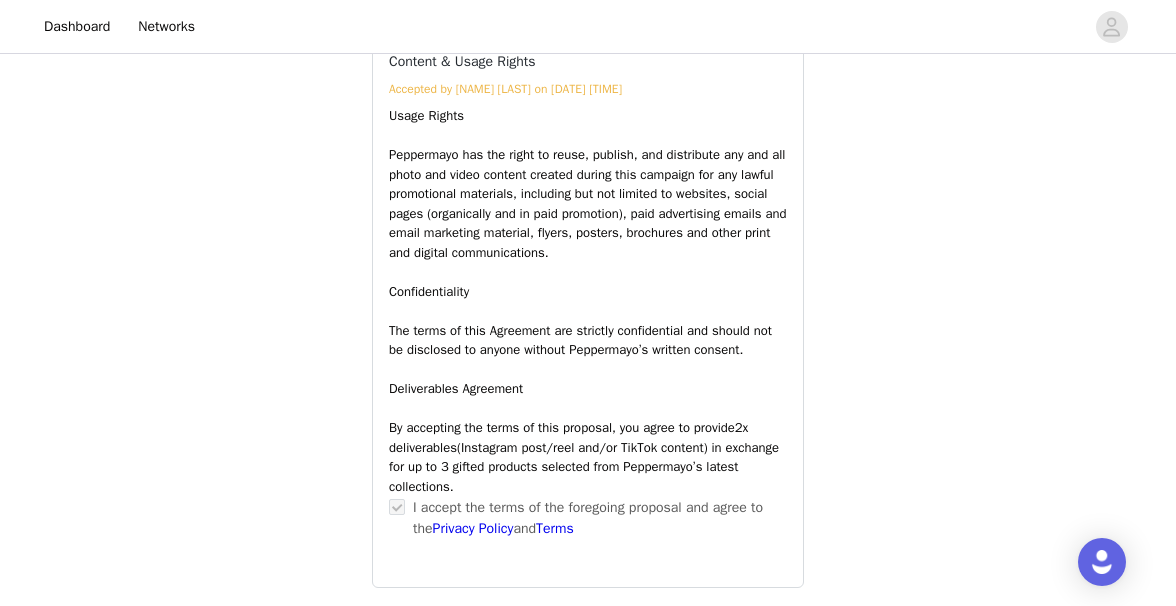 click on "By accepting the terms of this proposal, you agree to provide  2x deliverables  (Instagram post/reel and/or TikTok content) in exchange for up to 3 gifted products selected from Peppermayo’s latest collections." at bounding box center (588, 457) 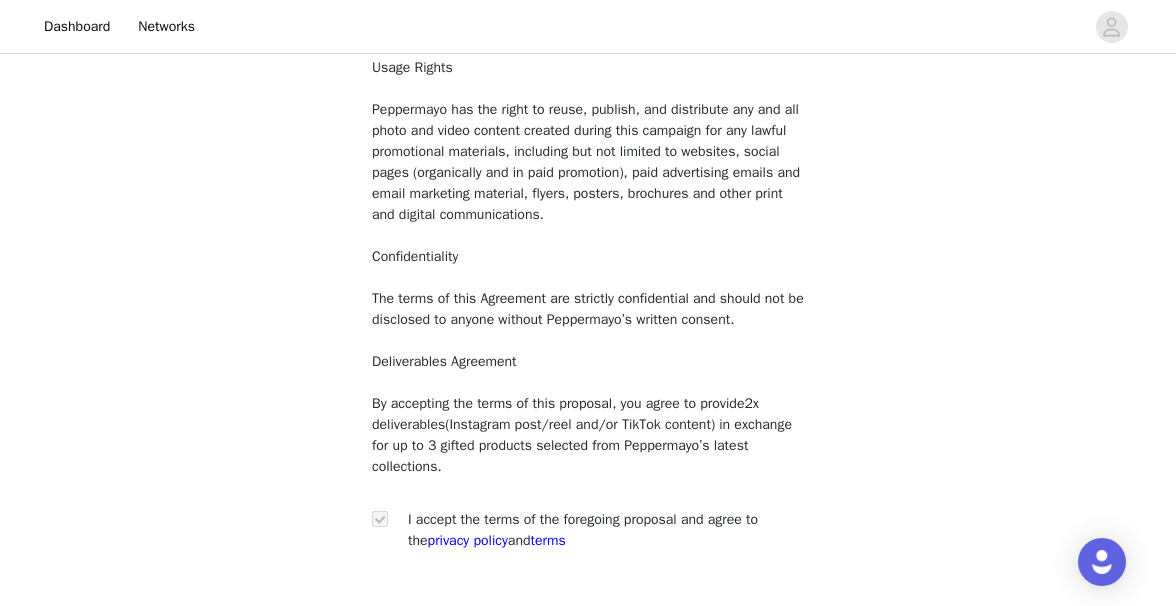 scroll, scrollTop: 0, scrollLeft: 0, axis: both 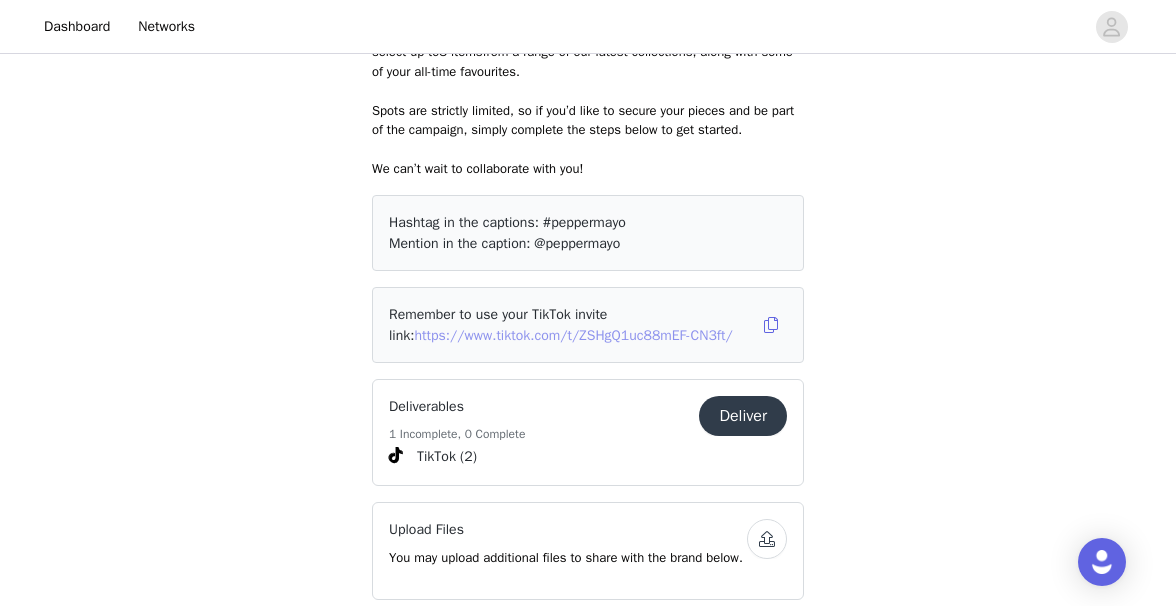 click on "https://www.tiktok.com/t/ZSHgQ1uc88mEF-CN3ft/" at bounding box center [573, 335] 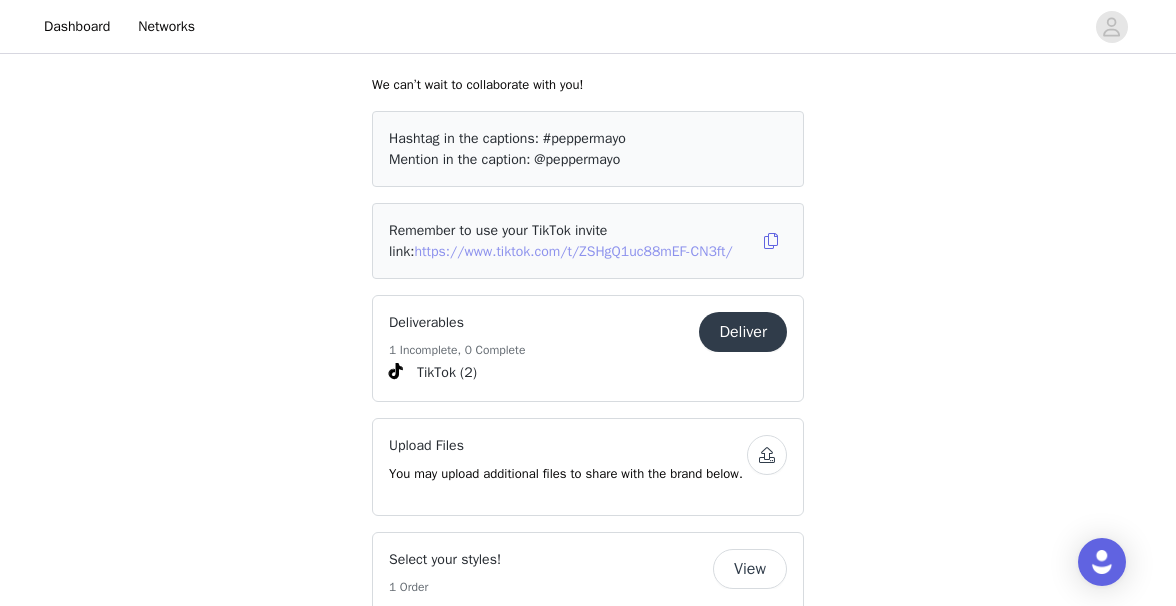 scroll, scrollTop: 1045, scrollLeft: 0, axis: vertical 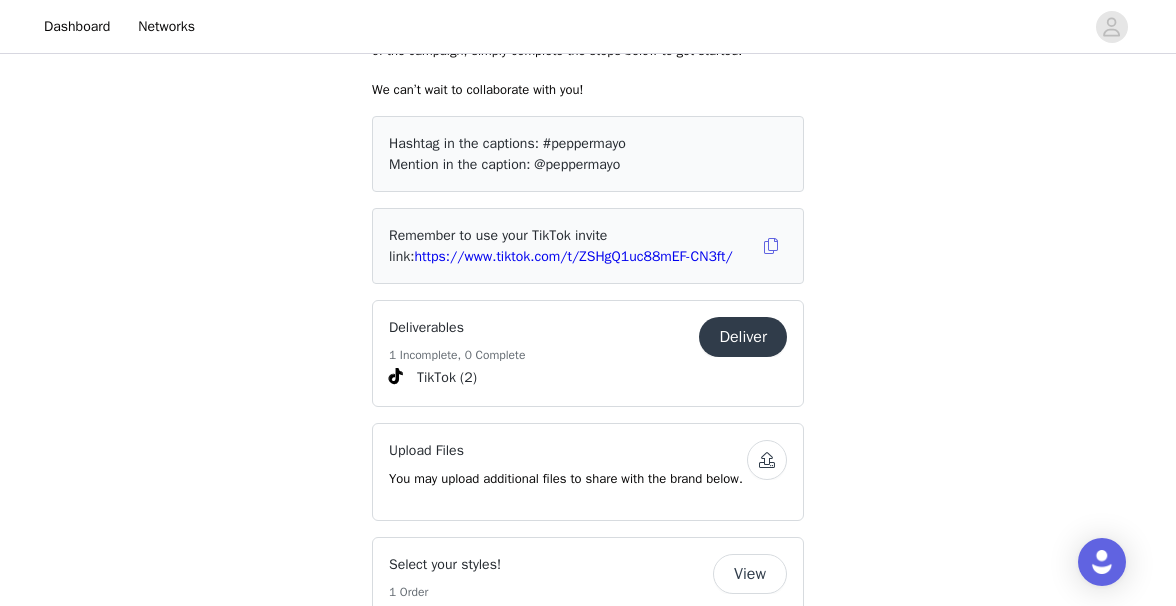 click on "Deliver" at bounding box center (743, 337) 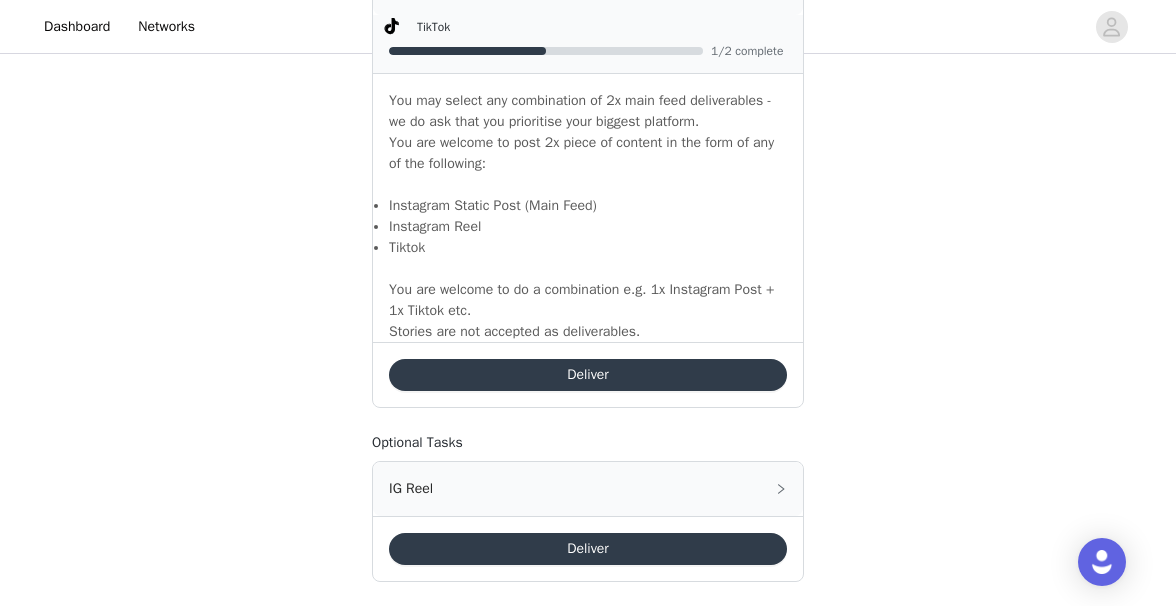 scroll, scrollTop: 1421, scrollLeft: 0, axis: vertical 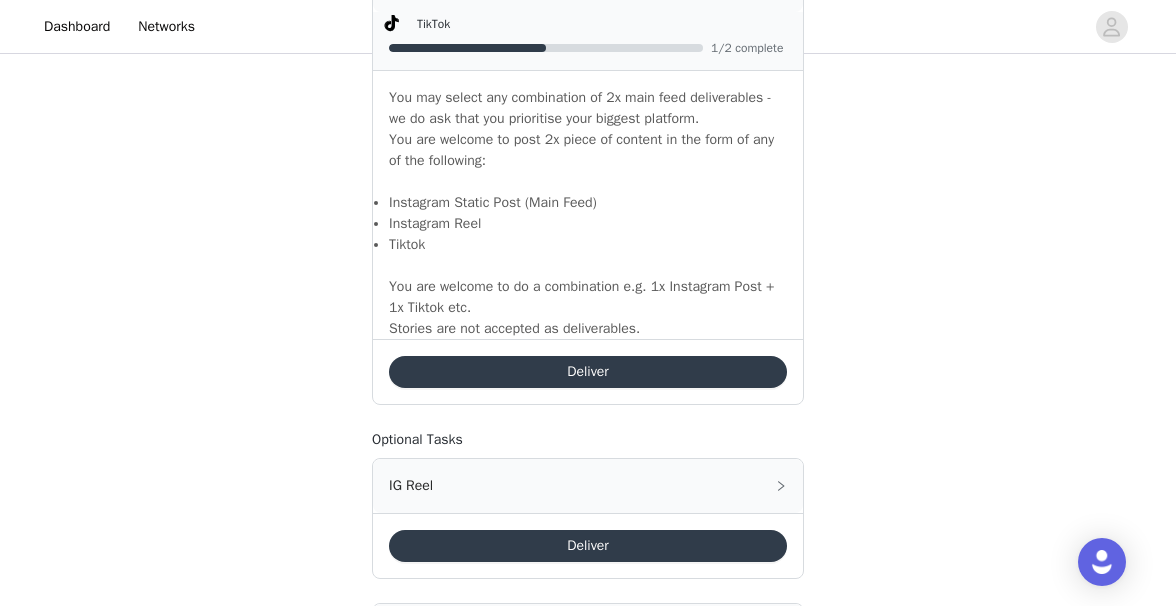 click on "Deliver" at bounding box center [588, 372] 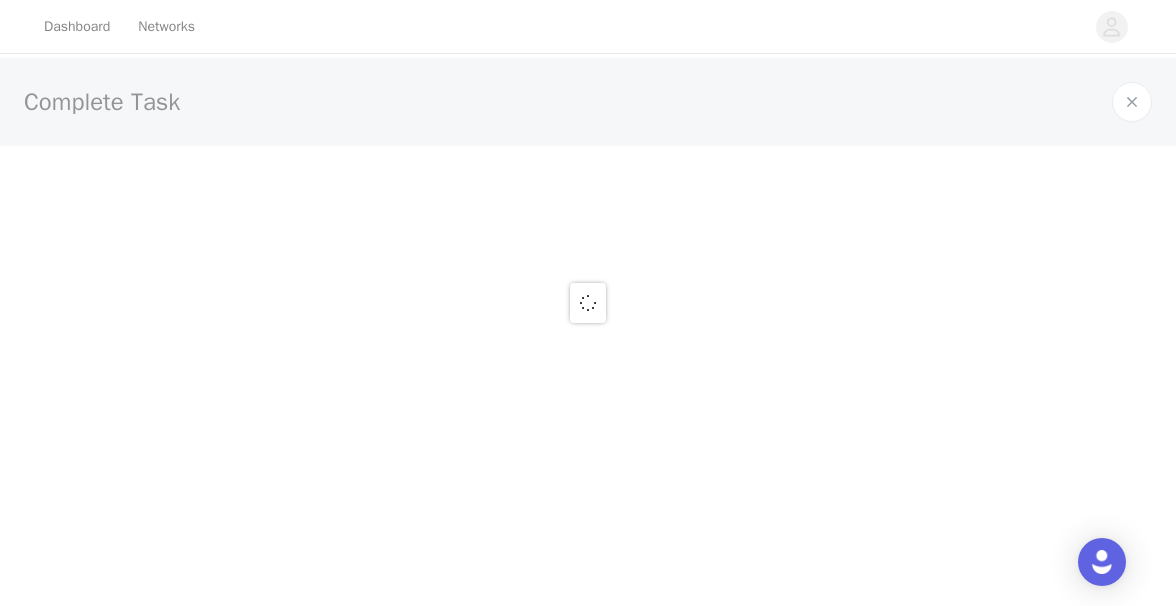 scroll, scrollTop: 0, scrollLeft: 0, axis: both 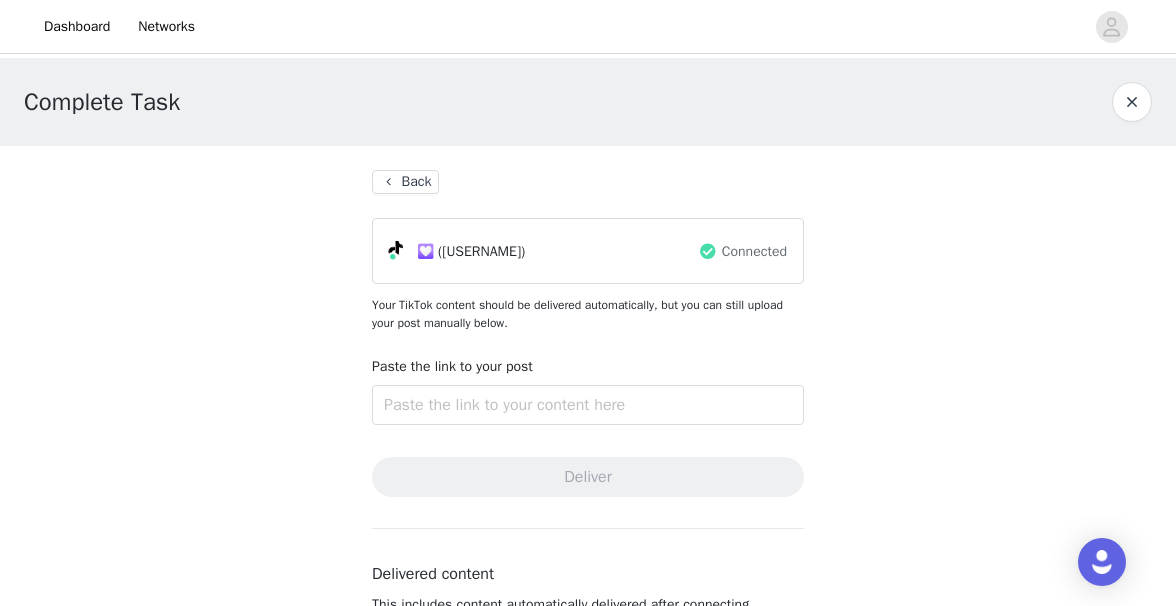 click on "Complete Task
Back
💟
([USERNAME])
Connected
Your TikTok content should be delivered automatically, but
you can still upload your post manually below.
Paste the link to your post     Deliver     Delivered content
This includes content automatically delivered after connecting (authenticating) your account.
Total deliverables (1/2)     TikTok   [URL]   [DATE] [TIME]" at bounding box center (588, 439) 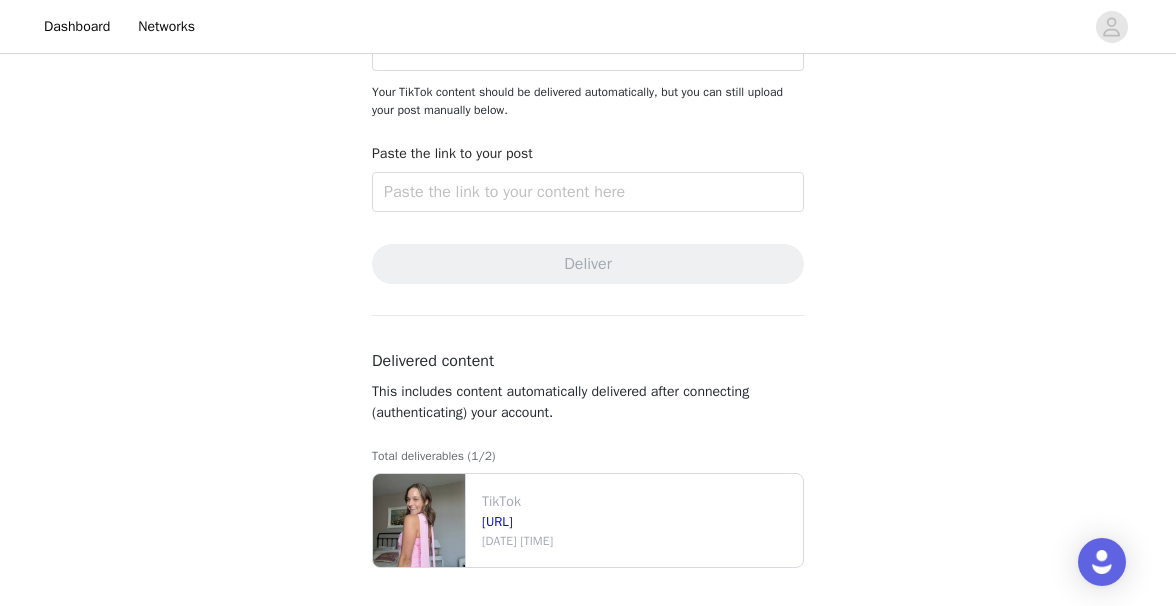 scroll, scrollTop: 213, scrollLeft: 0, axis: vertical 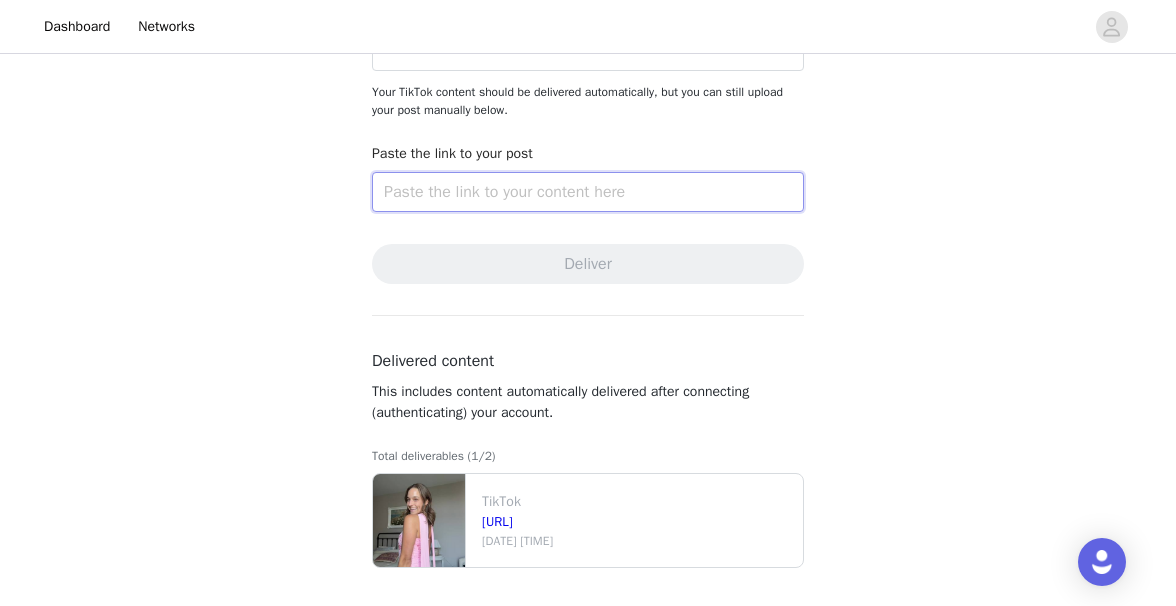 click at bounding box center [588, 192] 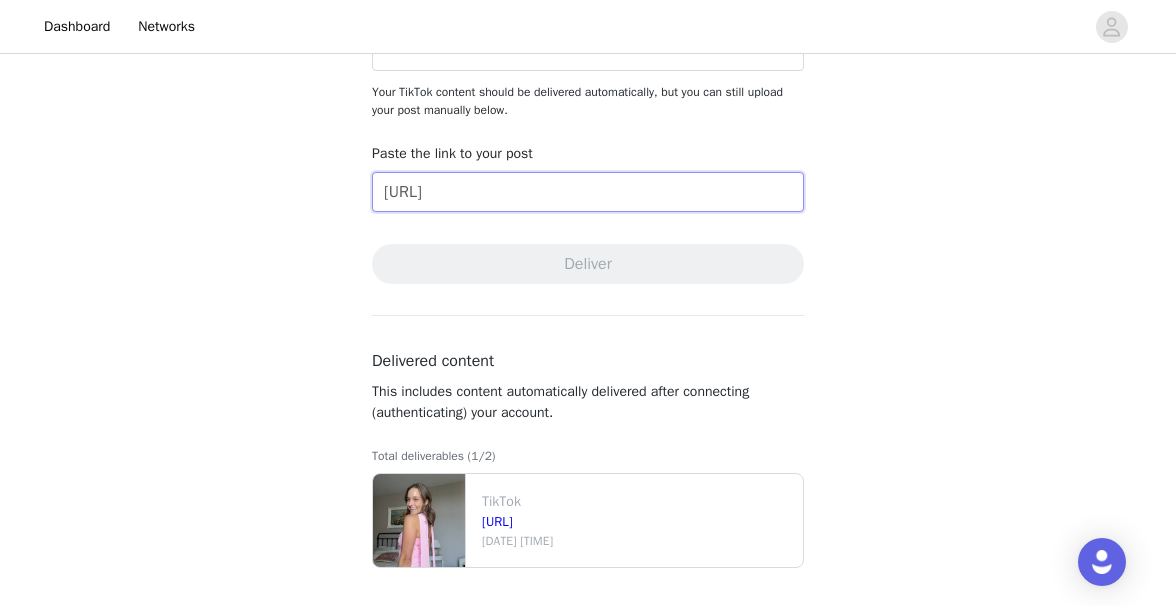 scroll, scrollTop: 0, scrollLeft: 116, axis: horizontal 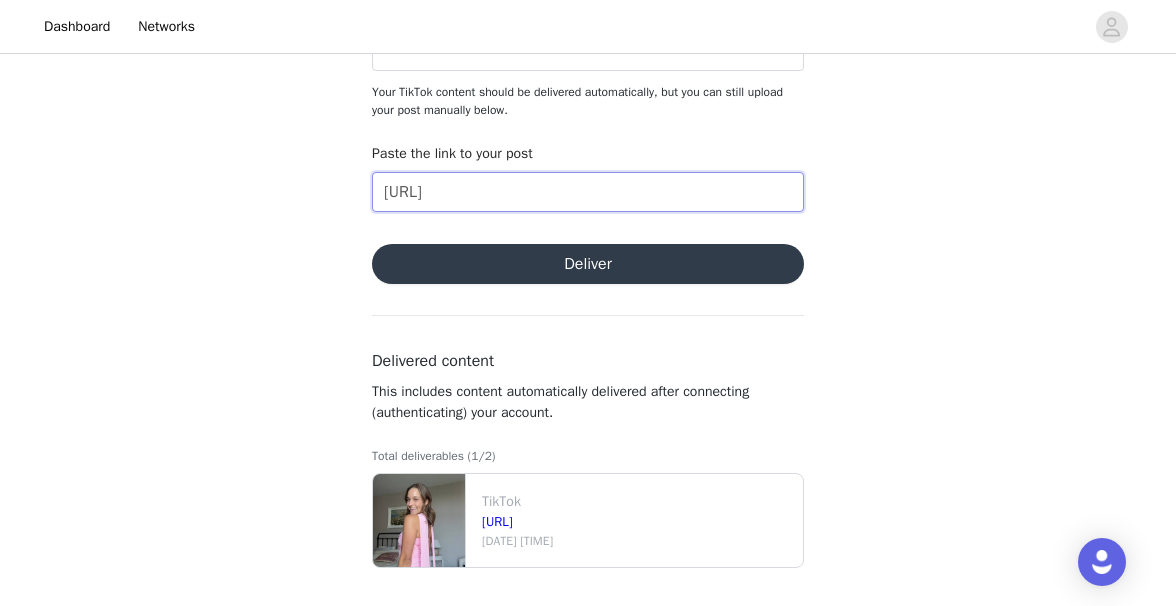 type on "[URL]" 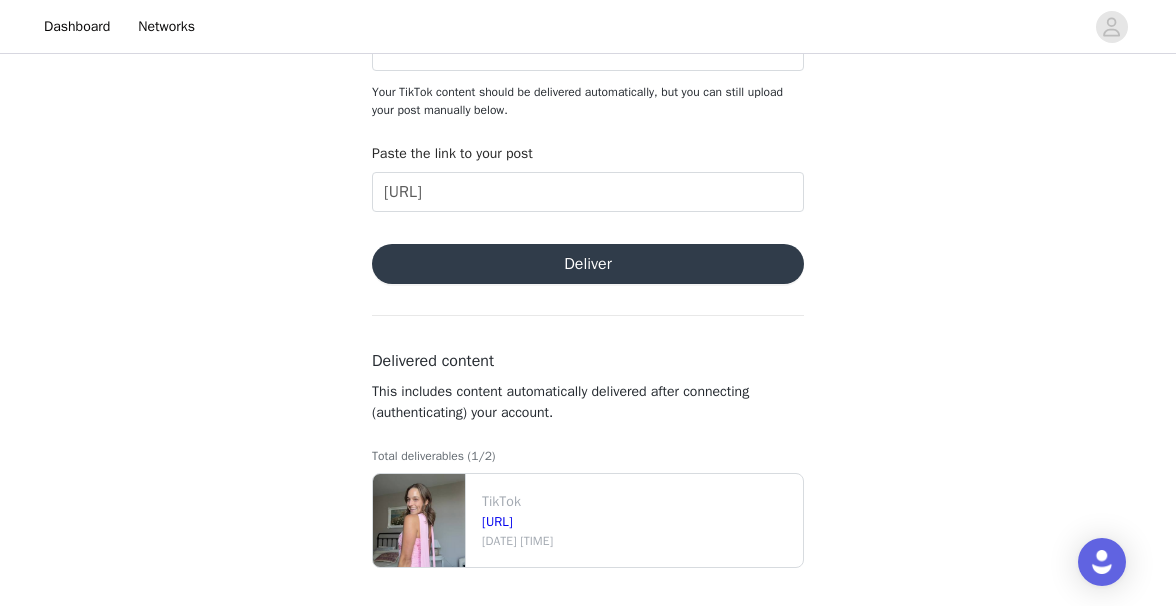 click on "Deliver" at bounding box center [588, 264] 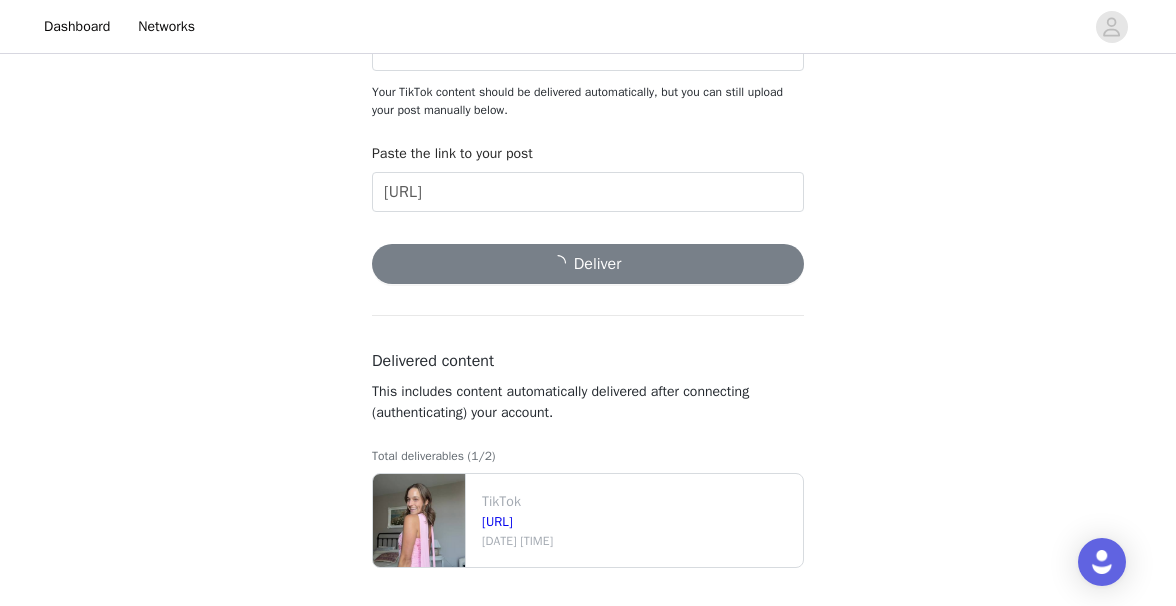 scroll, scrollTop: 0, scrollLeft: 0, axis: both 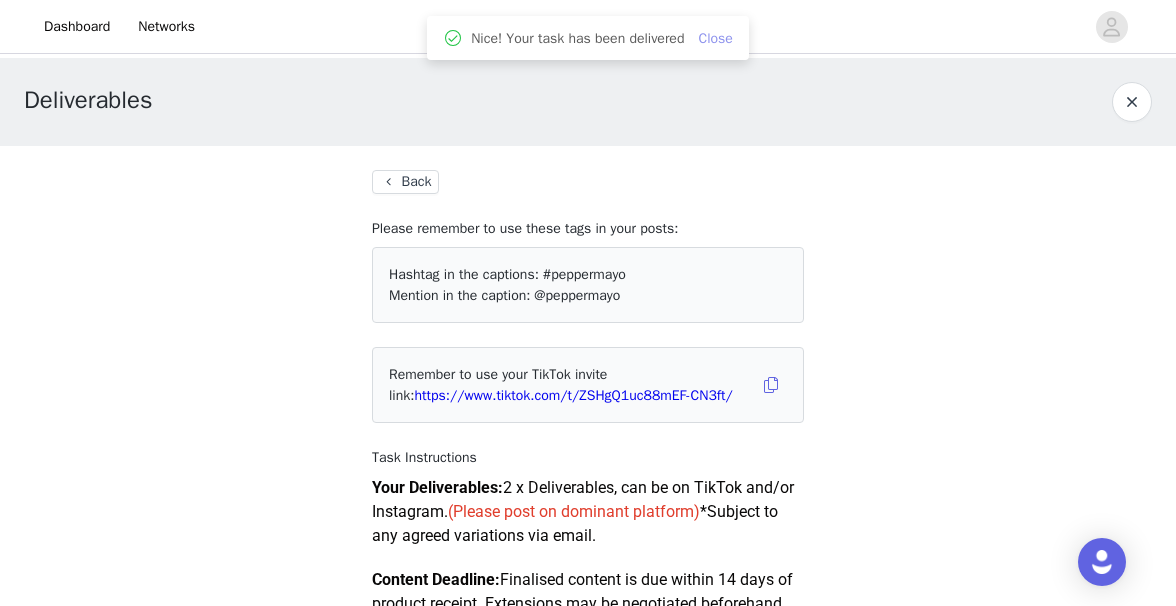 click on "Close" at bounding box center [715, 38] 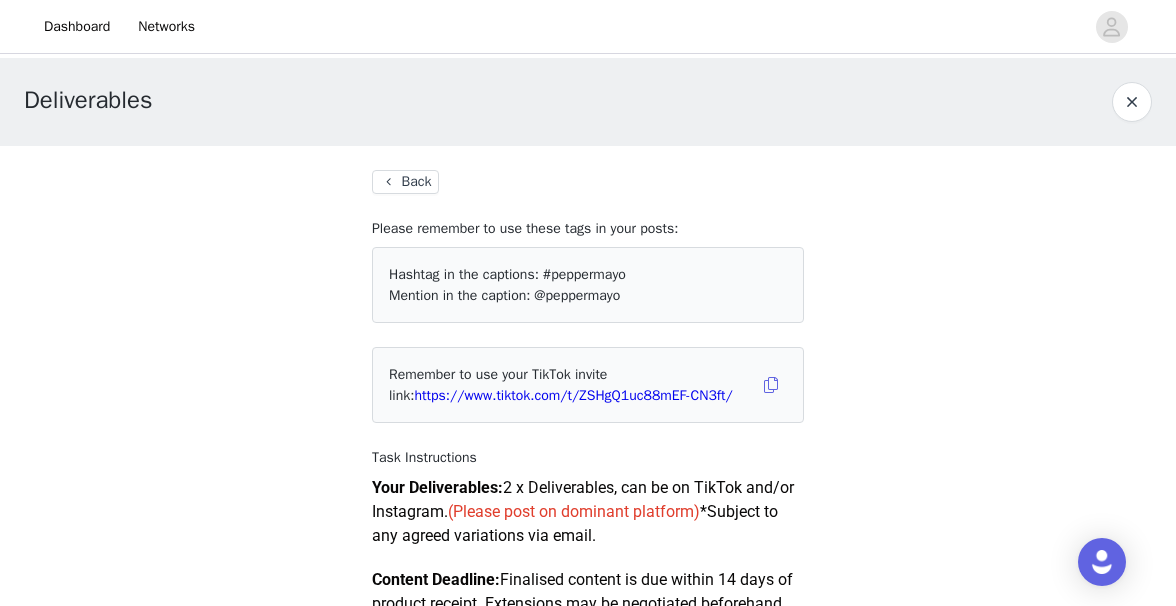 click on "Back" at bounding box center [405, 182] 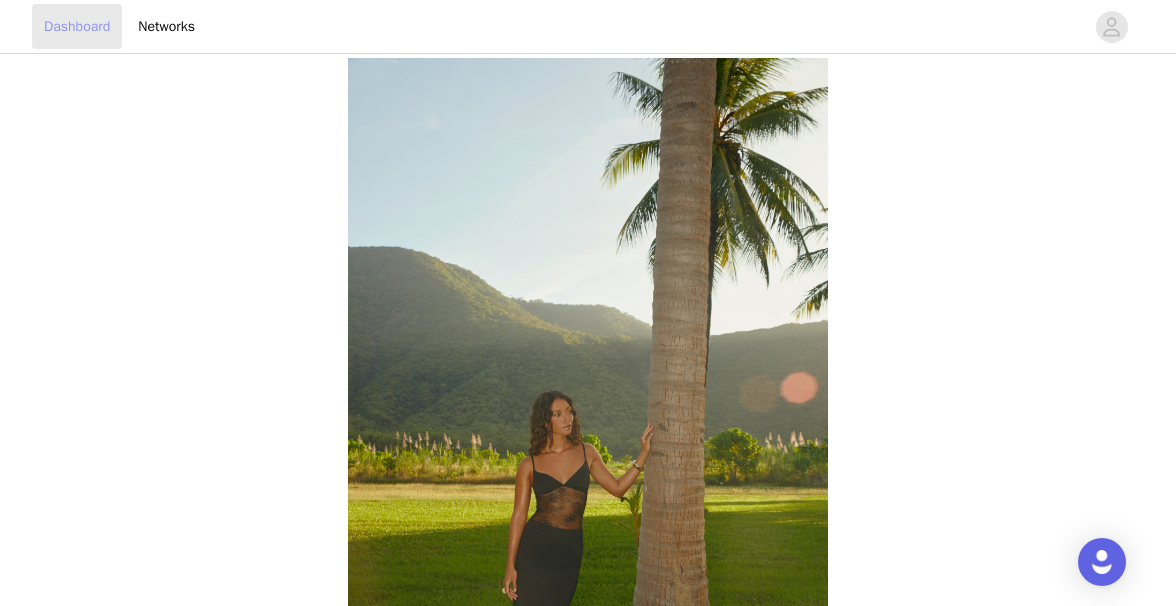 click on "Dashboard" at bounding box center [77, 26] 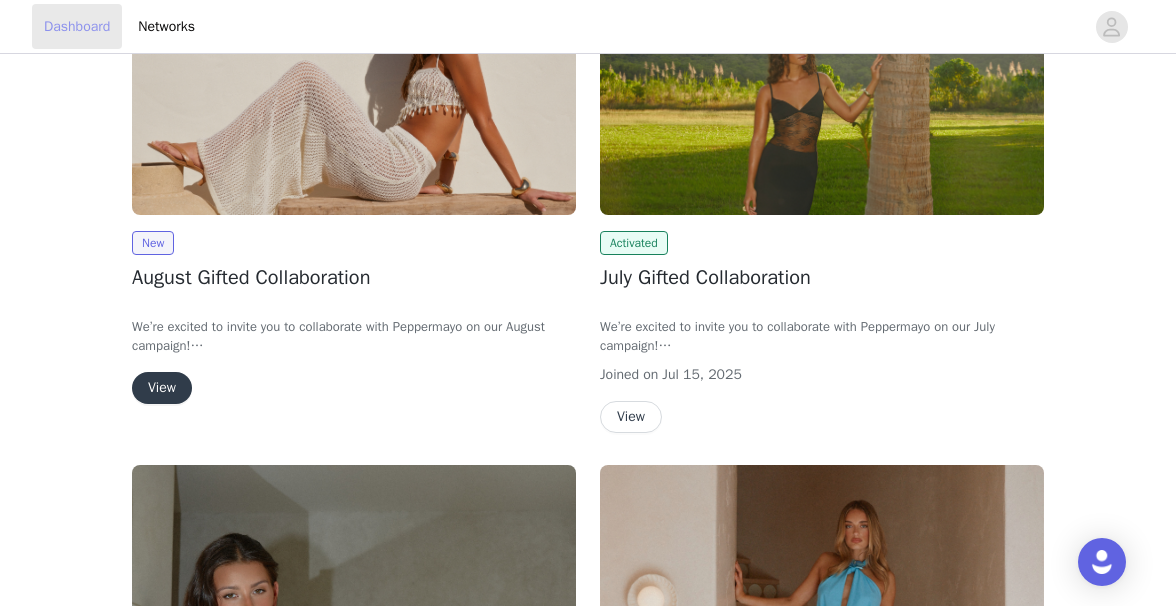 scroll, scrollTop: 196, scrollLeft: 0, axis: vertical 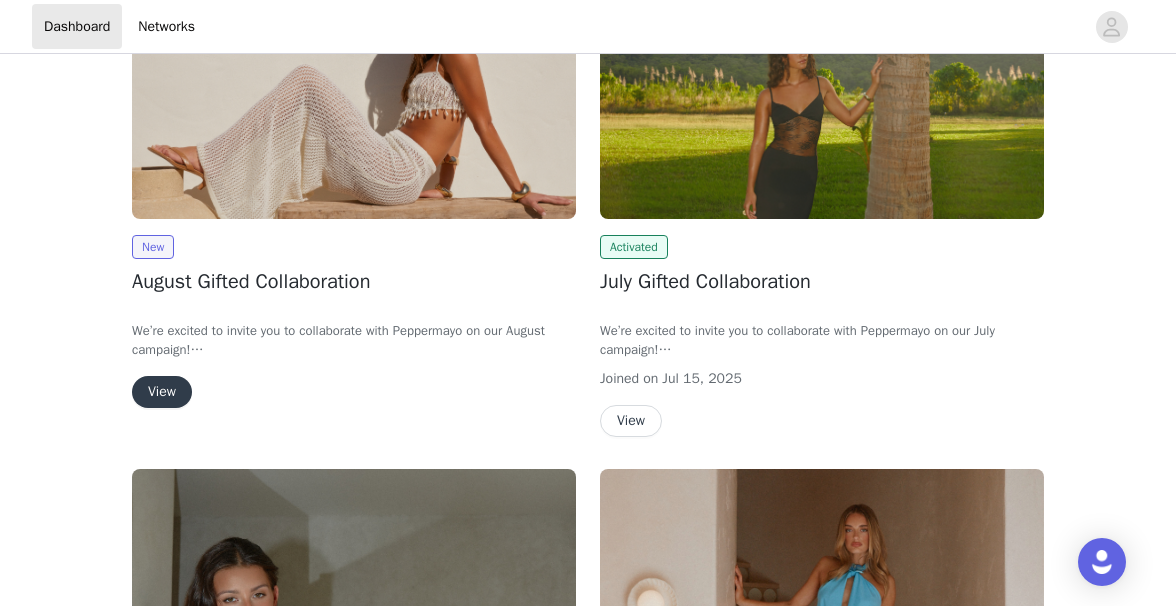 click on "View" at bounding box center [162, 392] 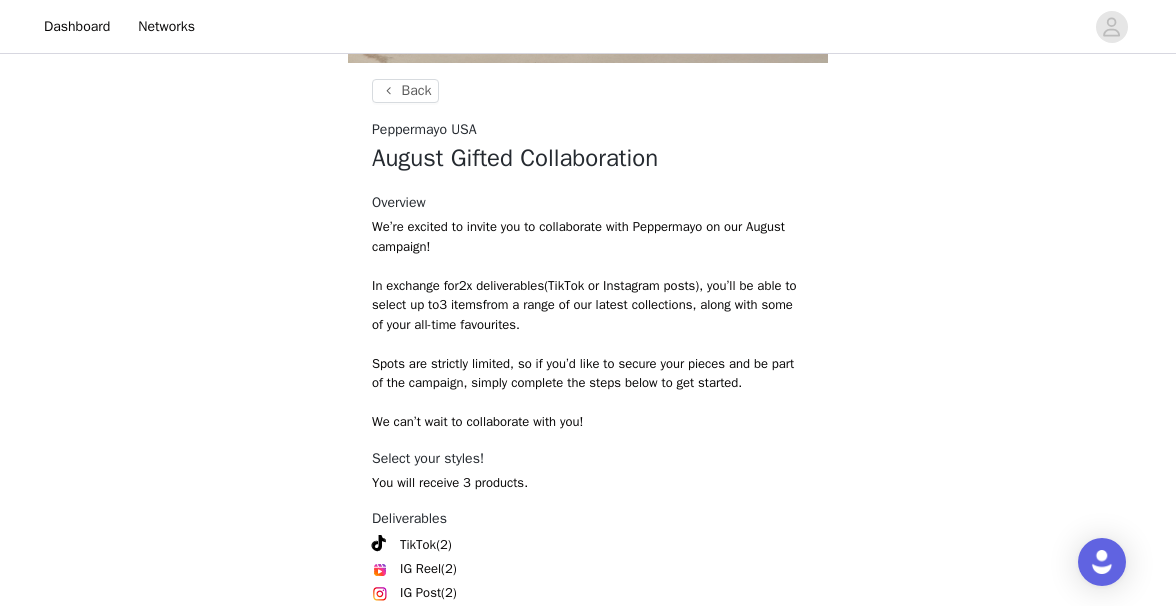 scroll, scrollTop: 862, scrollLeft: 0, axis: vertical 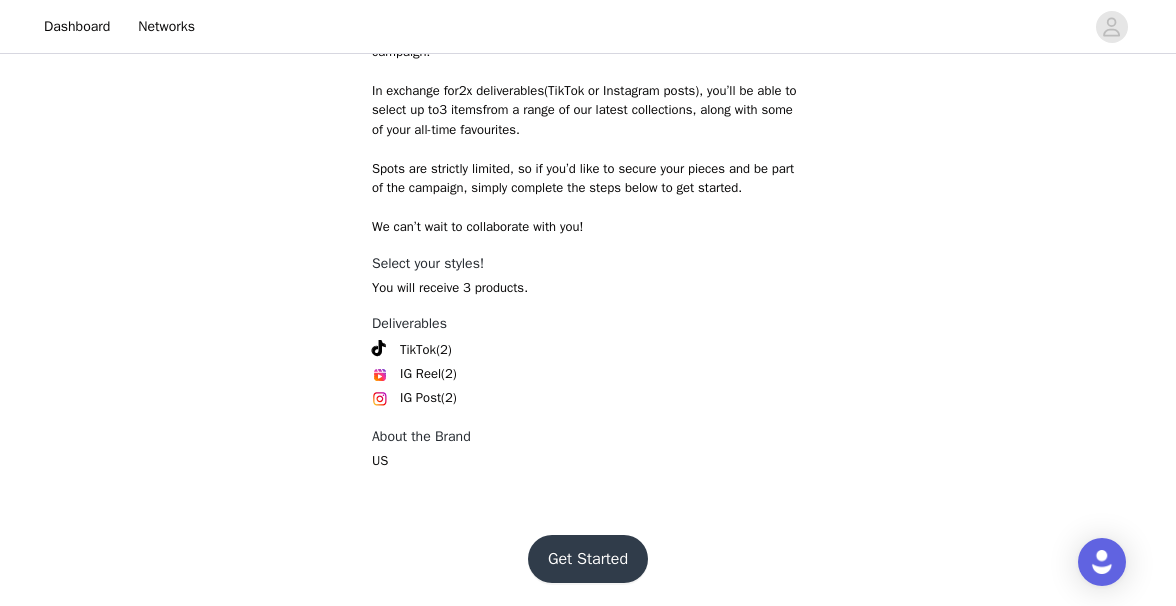 click on "Get Started" at bounding box center [588, 559] 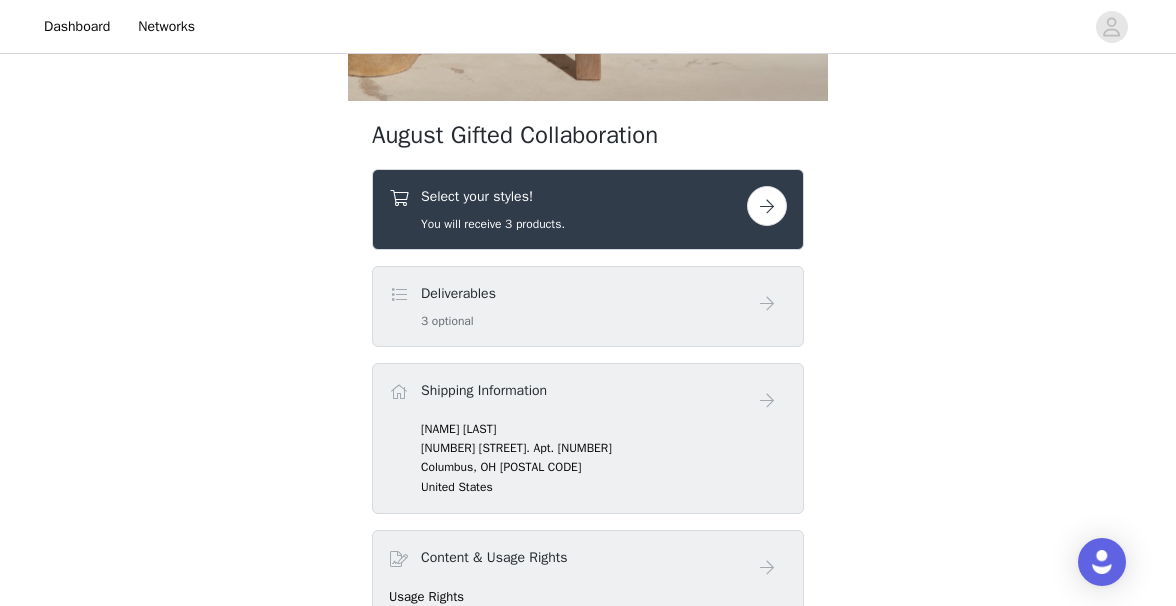 scroll, scrollTop: 614, scrollLeft: 0, axis: vertical 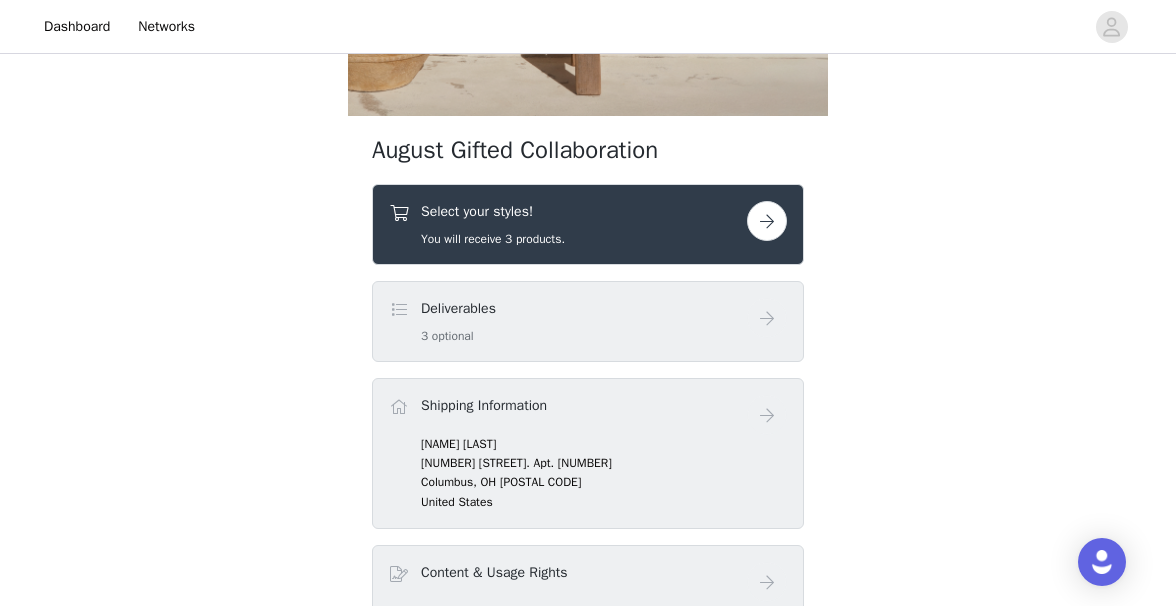 click at bounding box center [767, 221] 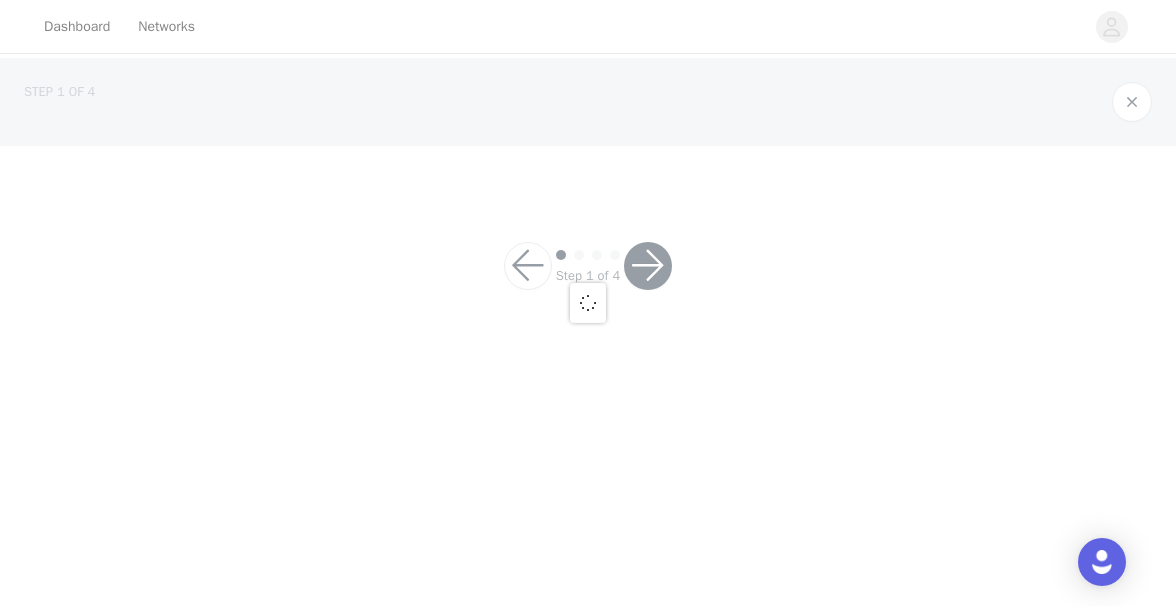 scroll, scrollTop: 0, scrollLeft: 0, axis: both 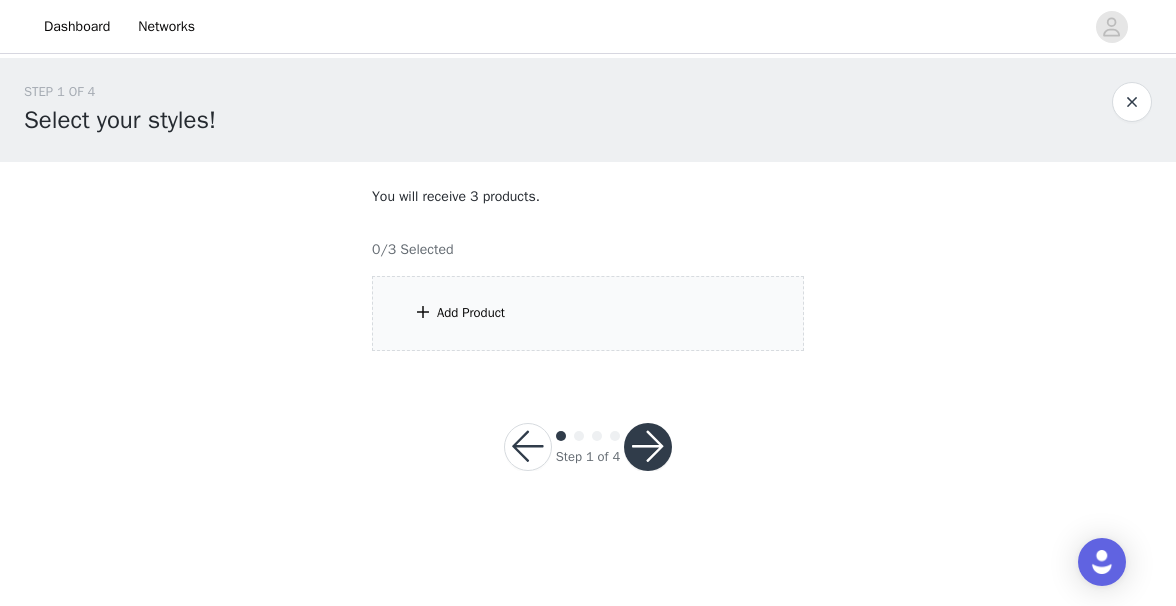 click on "Add Product" at bounding box center [588, 313] 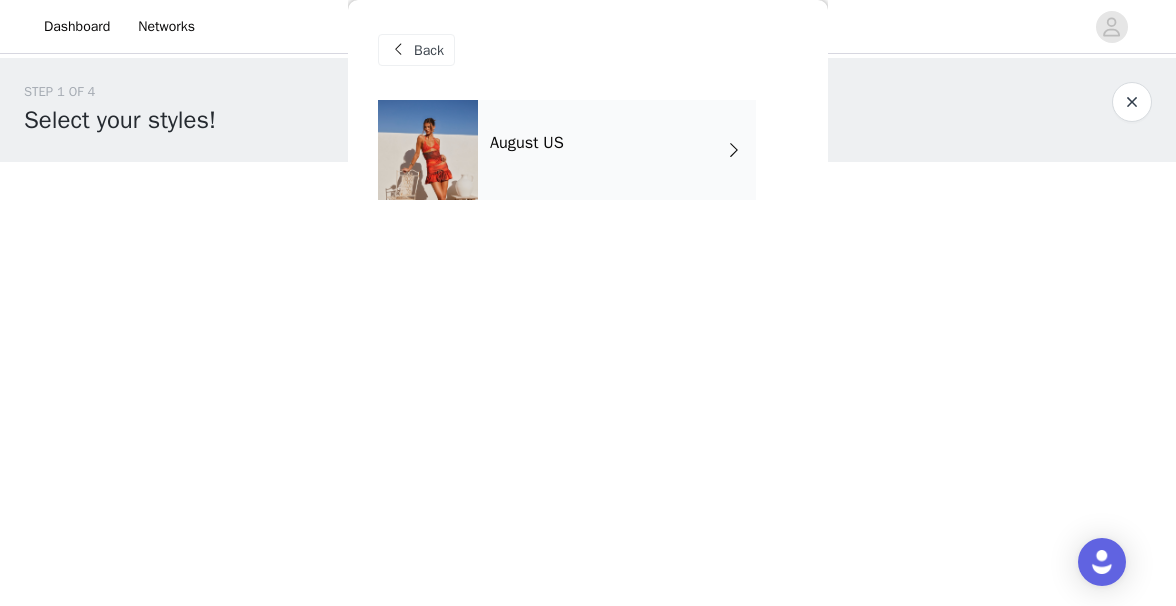 click on "August US" at bounding box center (617, 150) 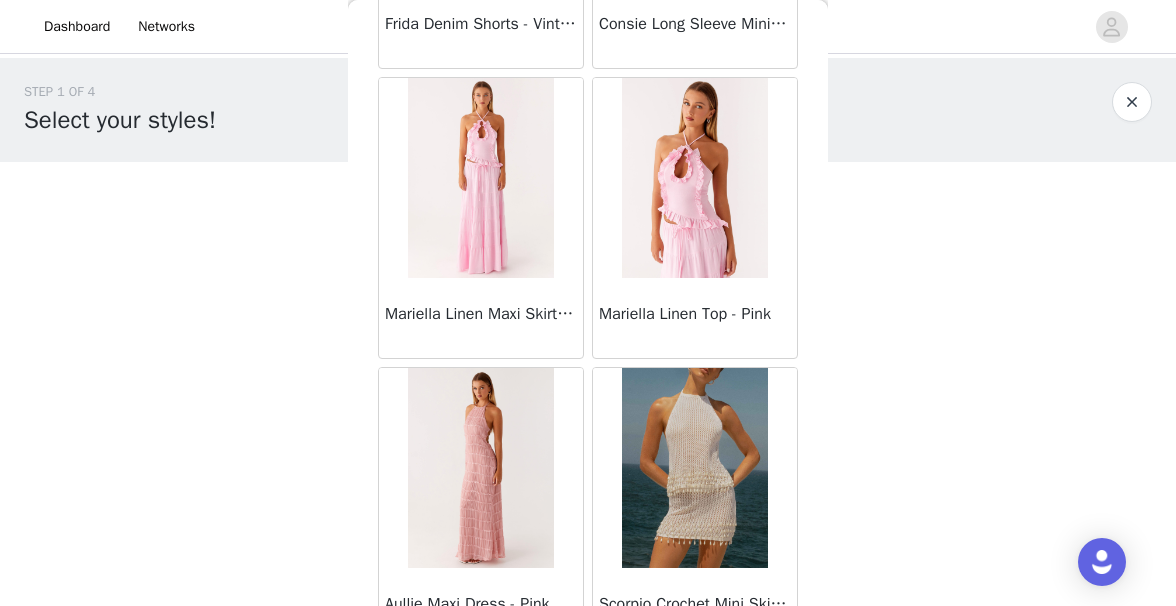 scroll, scrollTop: 2449, scrollLeft: 0, axis: vertical 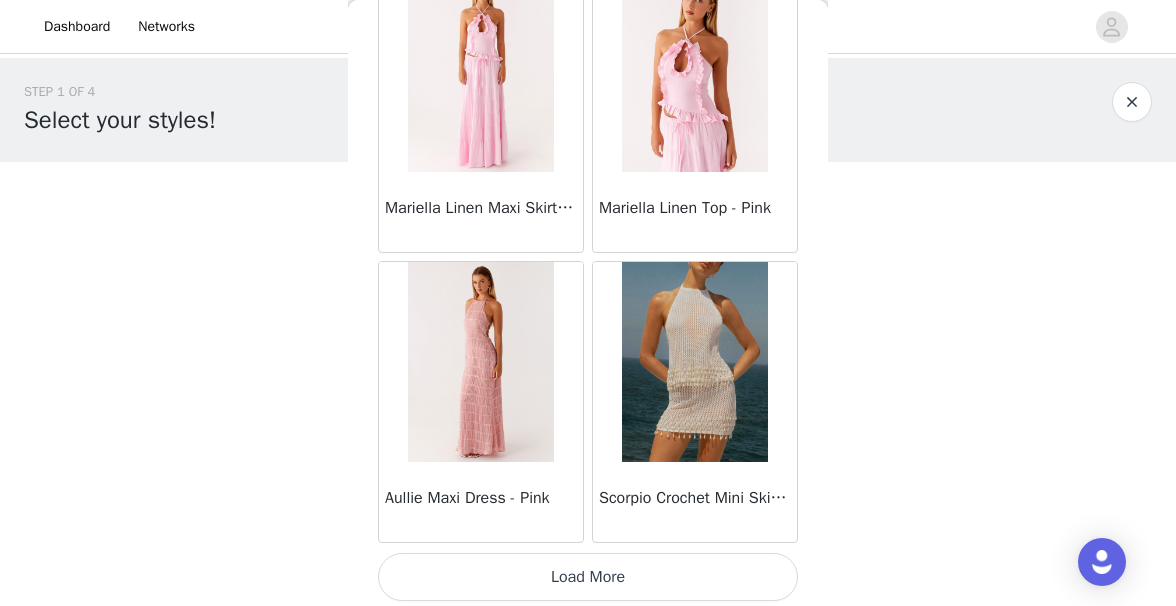 click on "Load More" at bounding box center (588, 577) 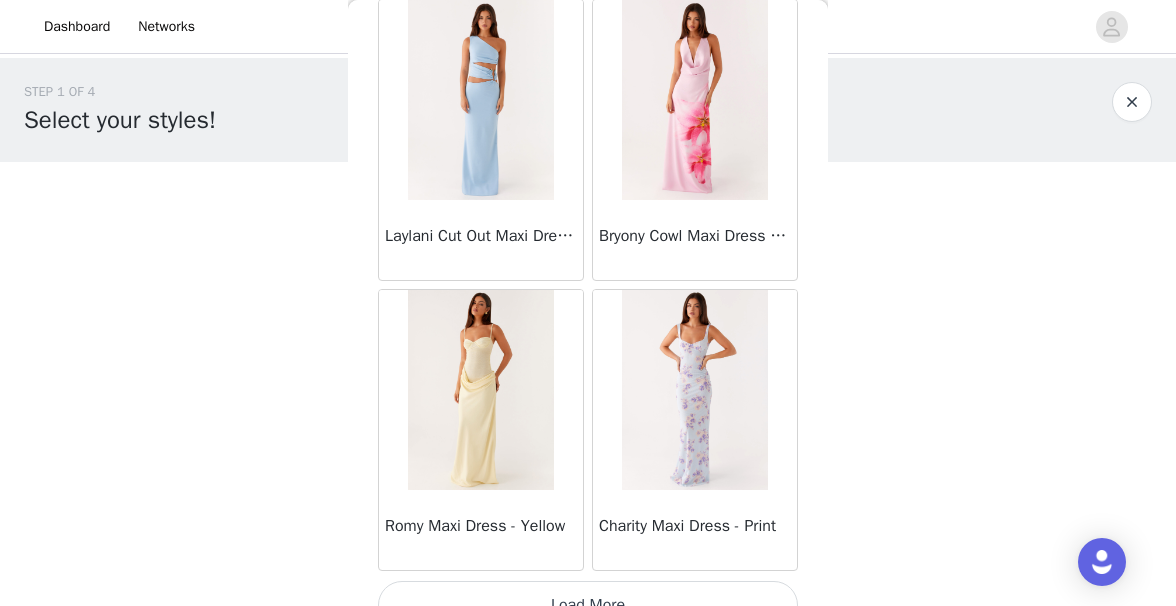 scroll, scrollTop: 5345, scrollLeft: 0, axis: vertical 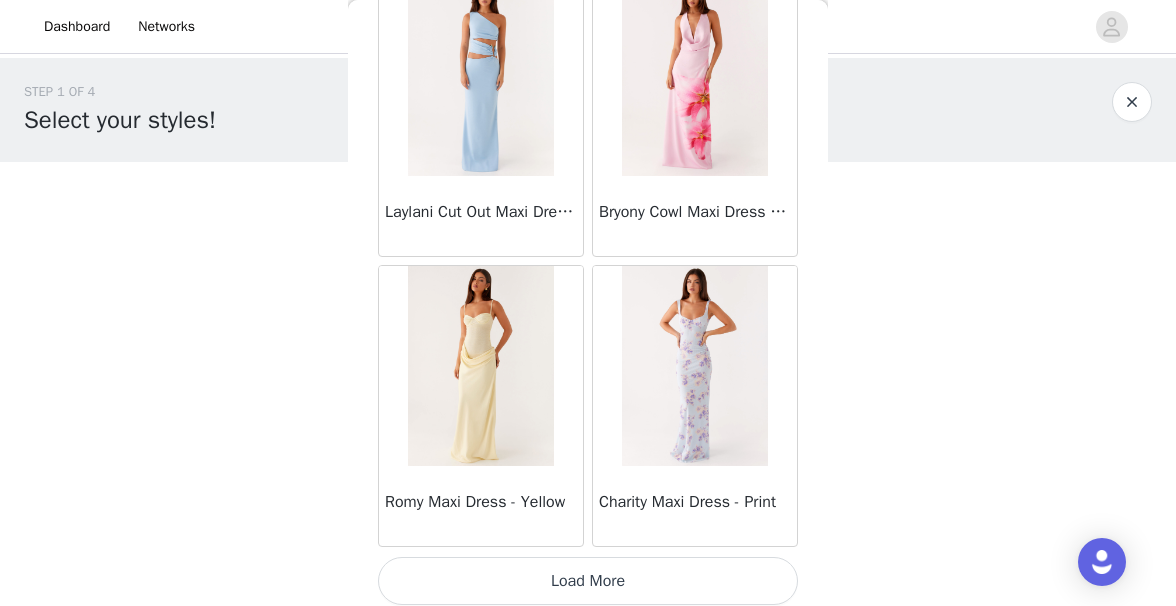 click on "Load More" at bounding box center [588, 581] 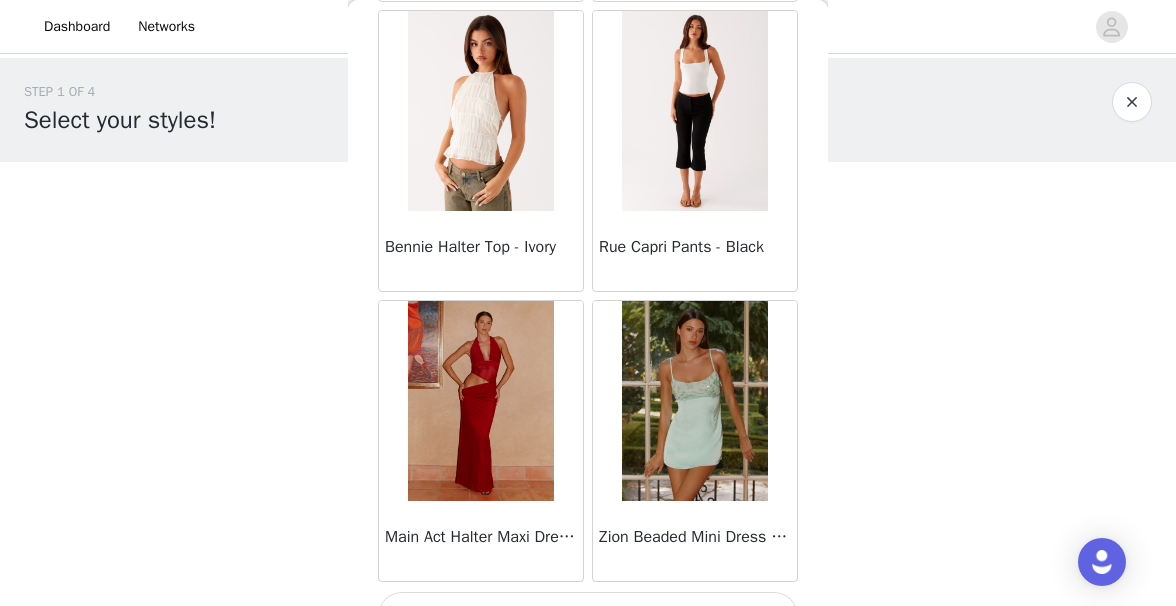 scroll, scrollTop: 8241, scrollLeft: 0, axis: vertical 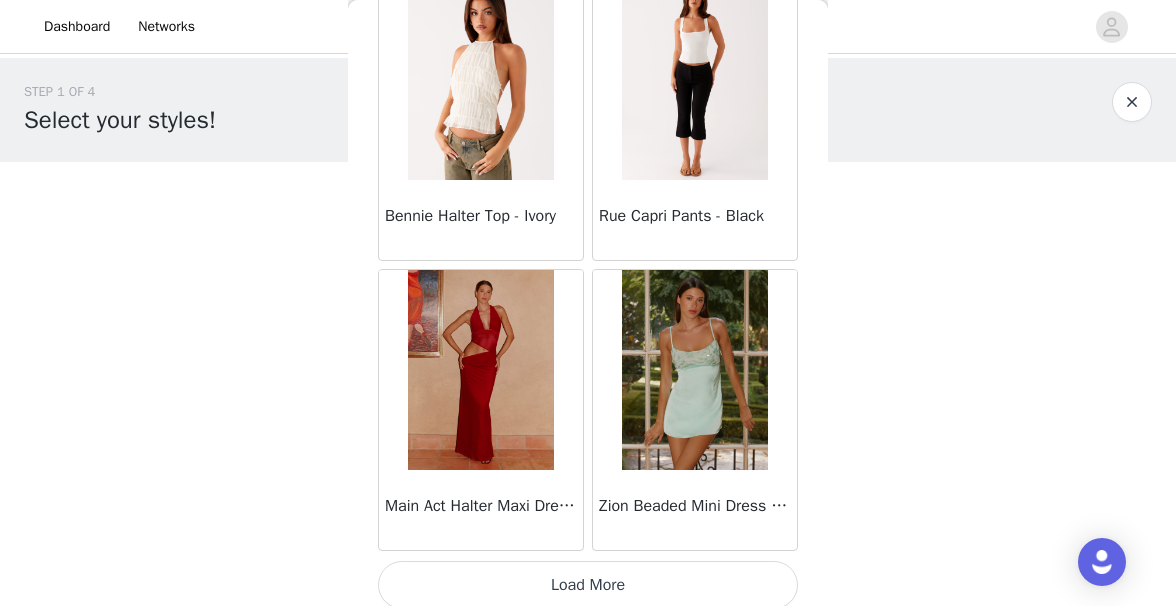 click on "Load More" at bounding box center (588, 585) 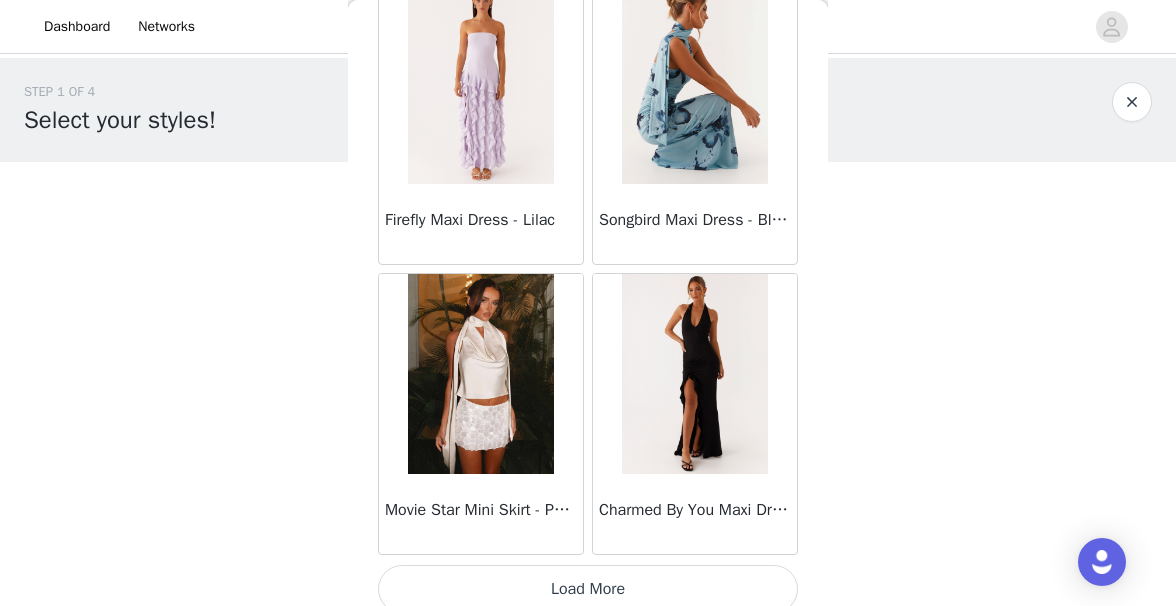 scroll, scrollTop: 11136, scrollLeft: 0, axis: vertical 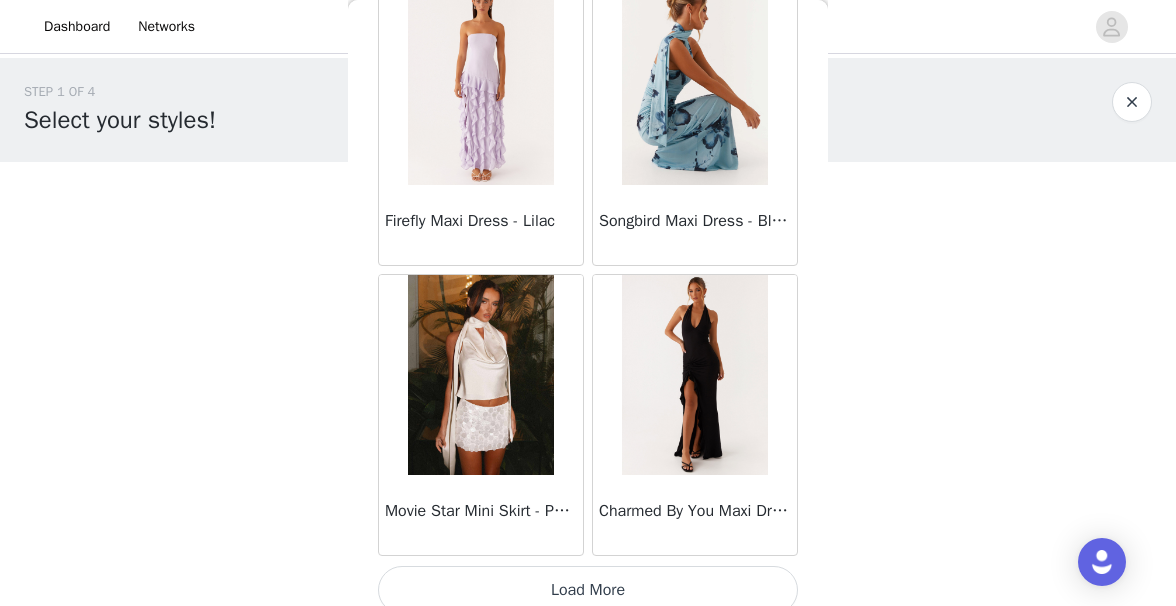 click on "Load More" at bounding box center [588, 590] 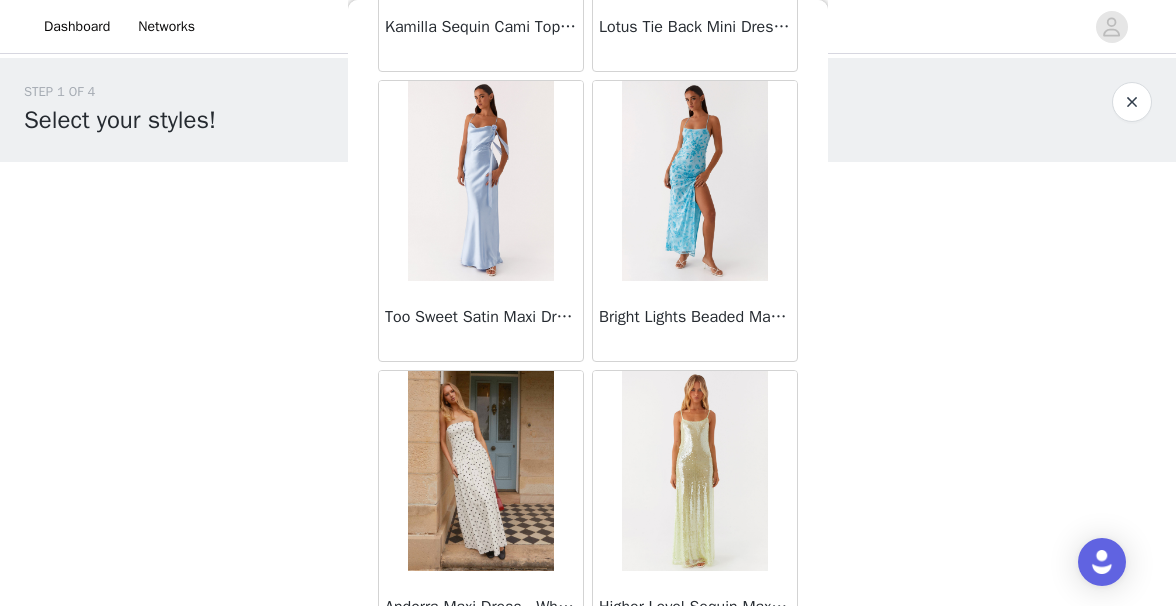 scroll, scrollTop: 14033, scrollLeft: 0, axis: vertical 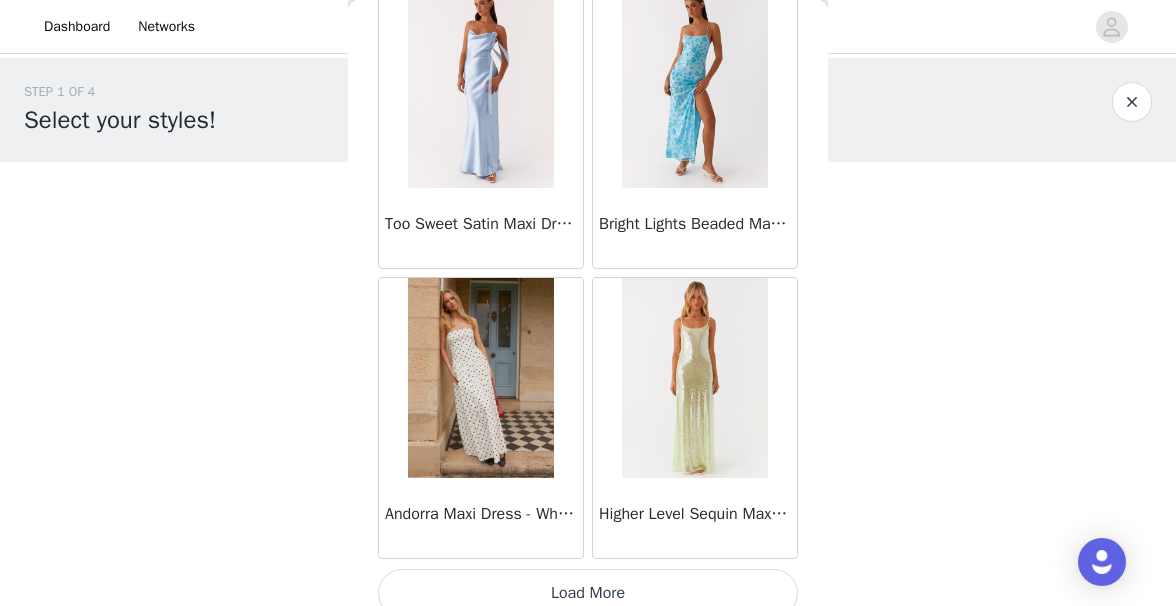 click on "Load More" at bounding box center [588, 593] 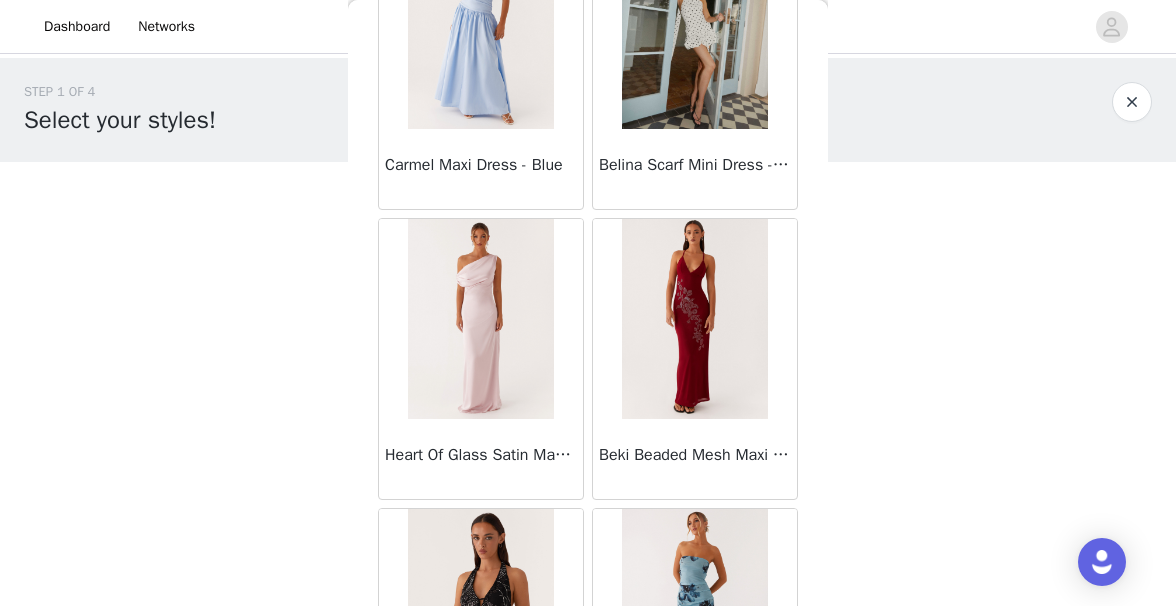 scroll, scrollTop: 16929, scrollLeft: 0, axis: vertical 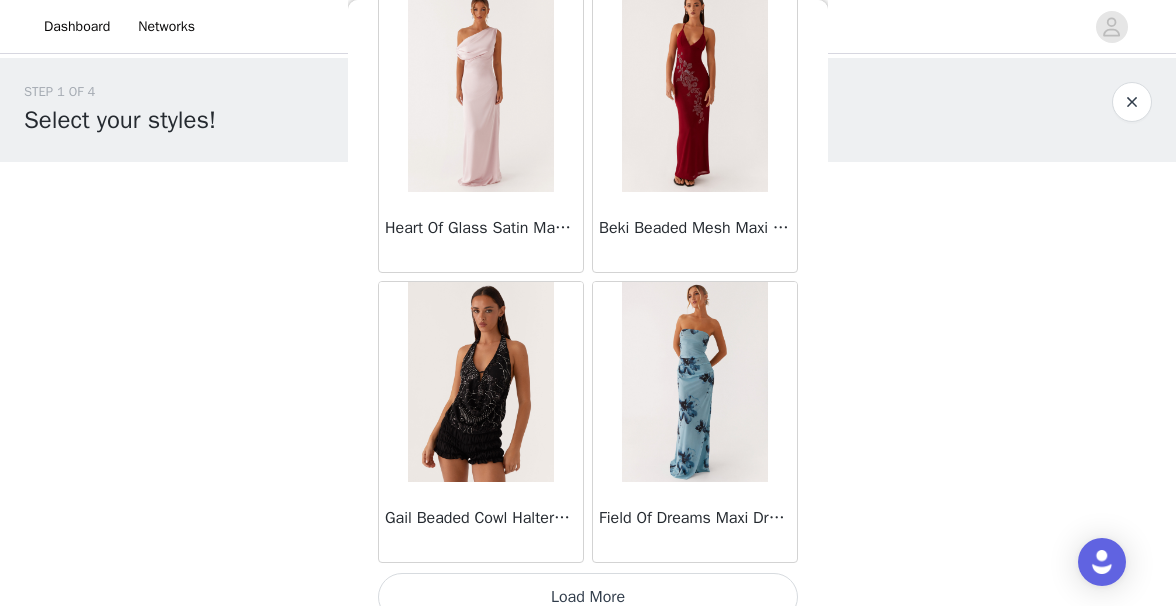 click on "Load More" at bounding box center (588, 597) 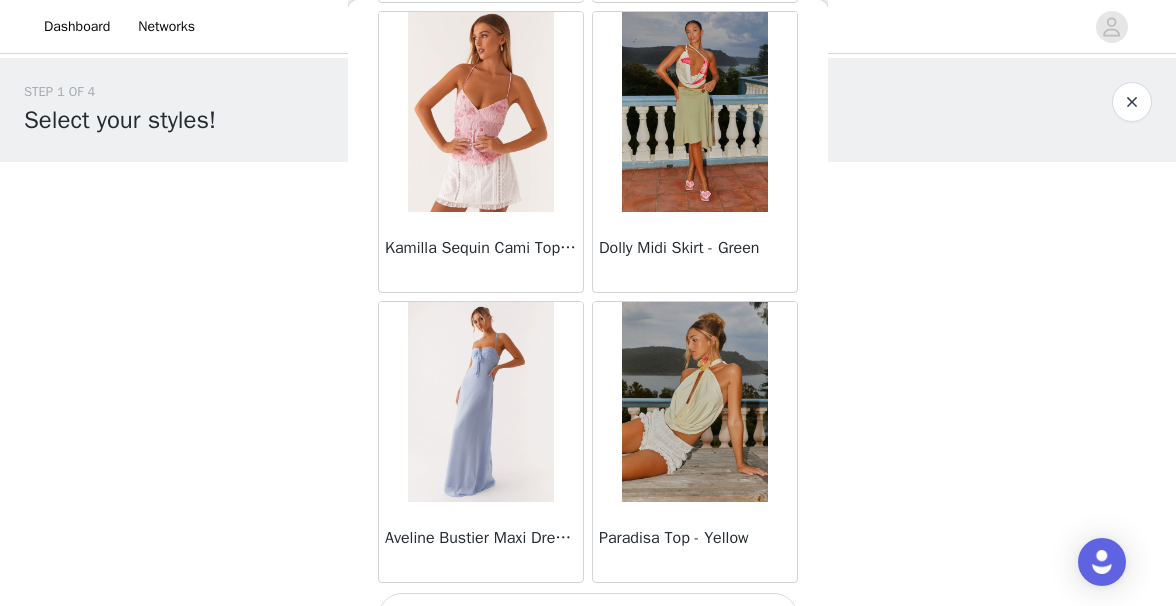 scroll, scrollTop: 19813, scrollLeft: 0, axis: vertical 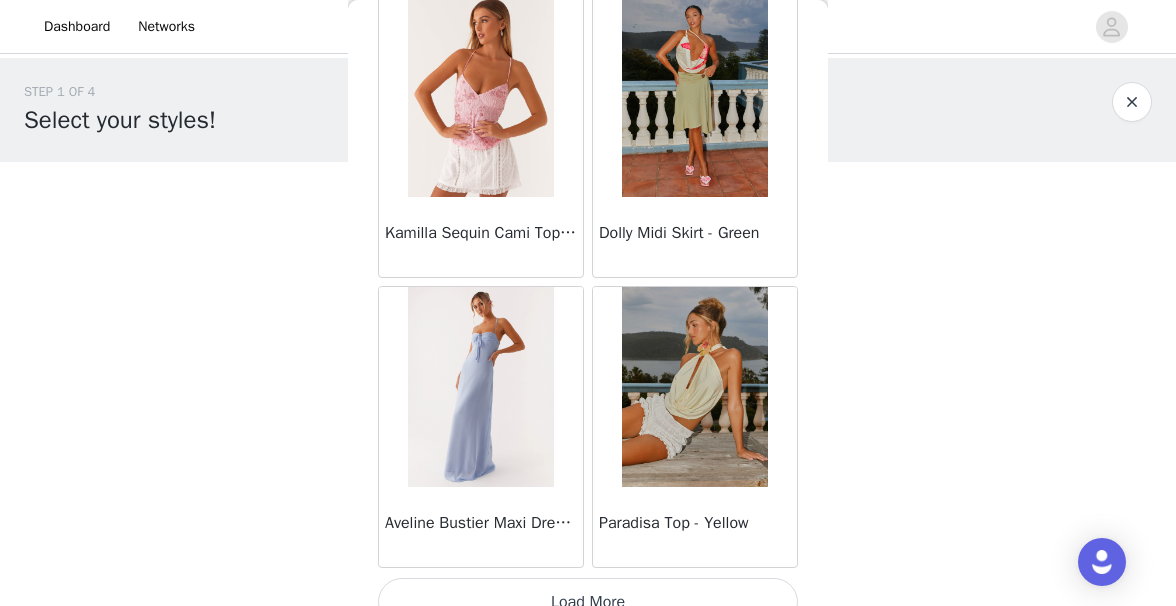 click on "Load More" at bounding box center (588, 602) 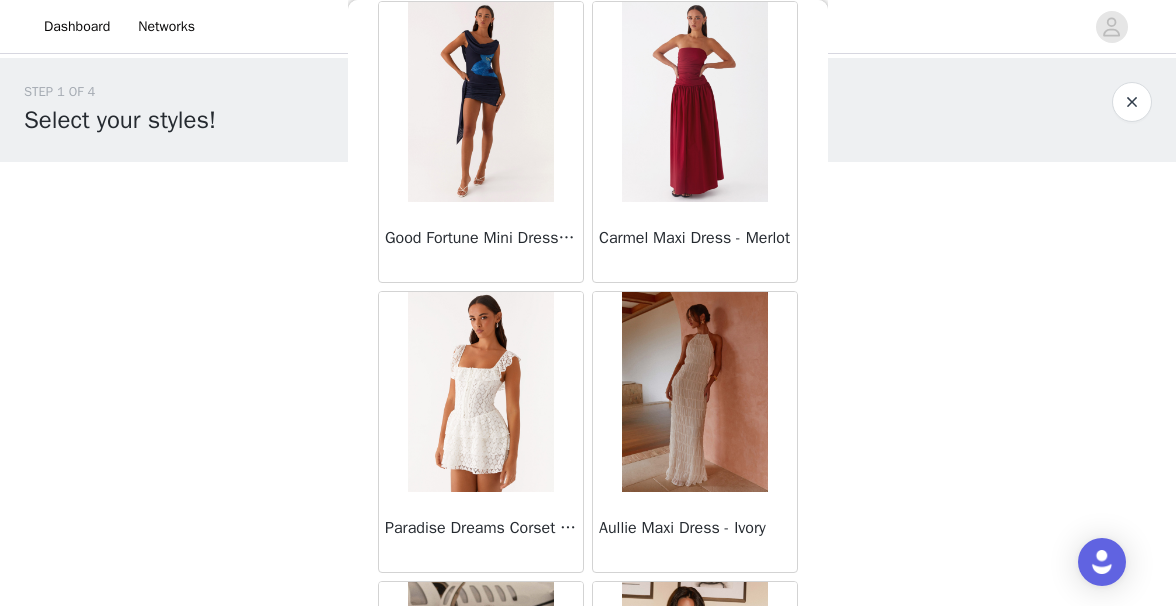scroll, scrollTop: 20782, scrollLeft: 0, axis: vertical 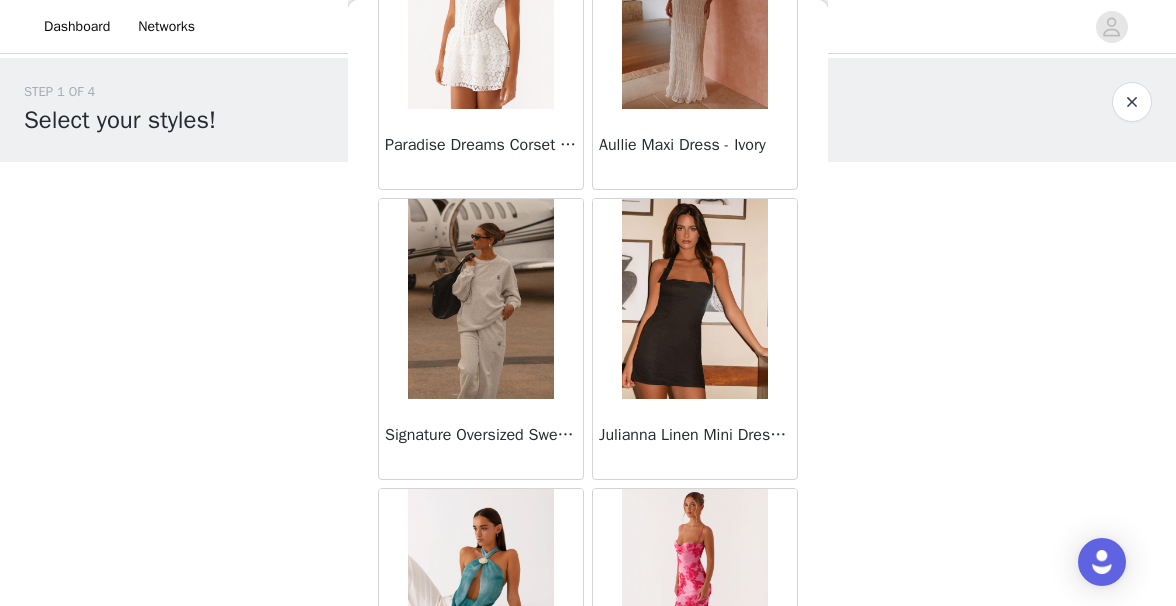 click at bounding box center (480, 299) 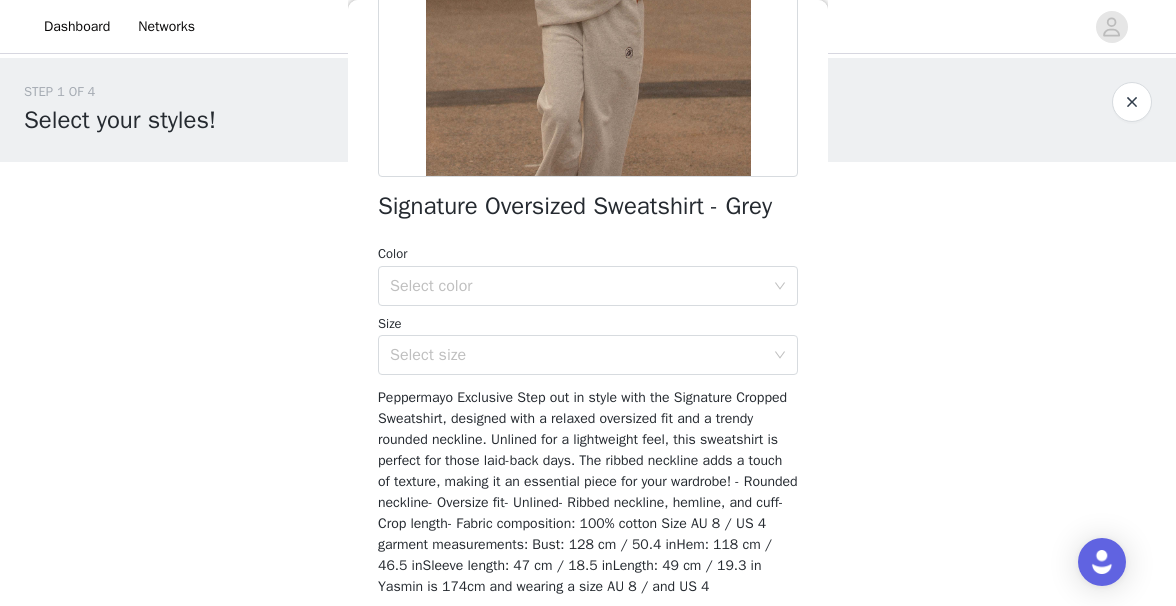 scroll, scrollTop: 0, scrollLeft: 0, axis: both 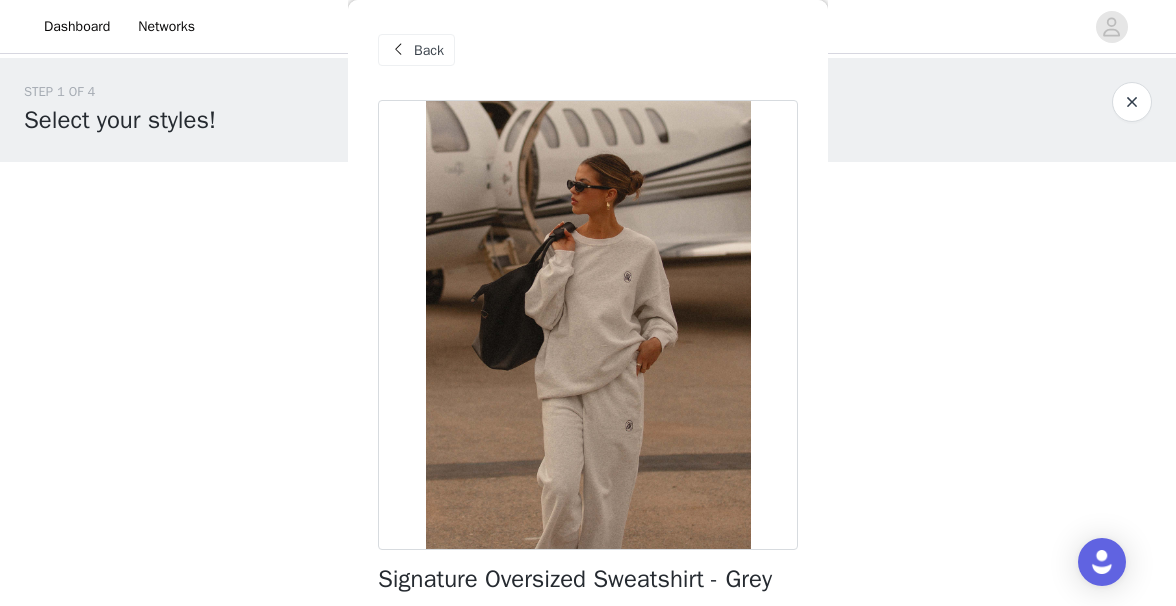 click at bounding box center (398, 50) 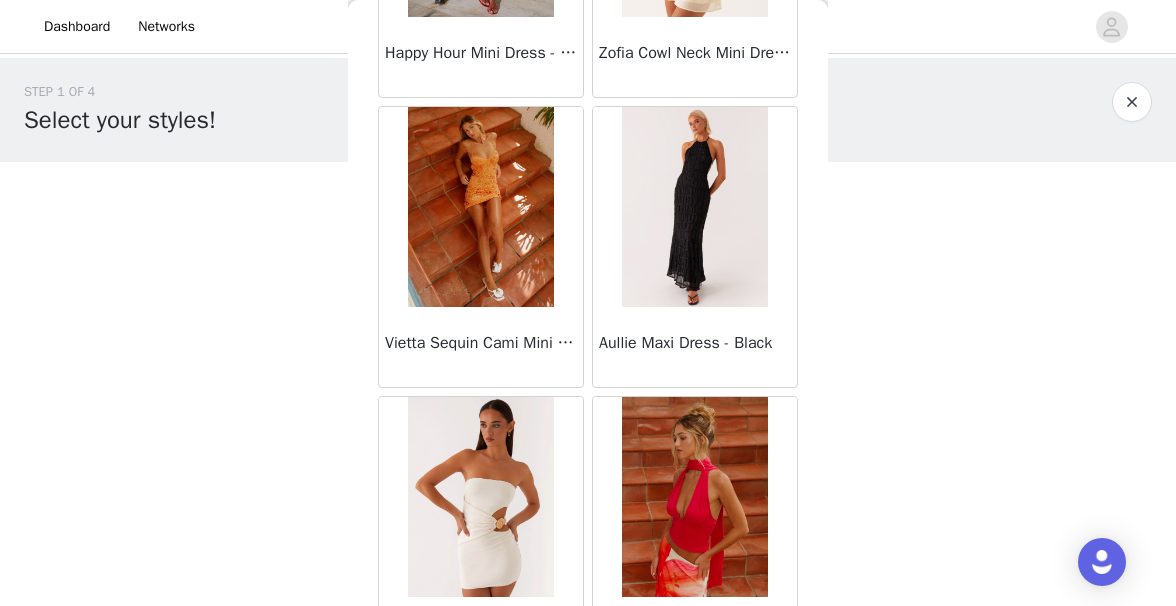 scroll, scrollTop: 22721, scrollLeft: 0, axis: vertical 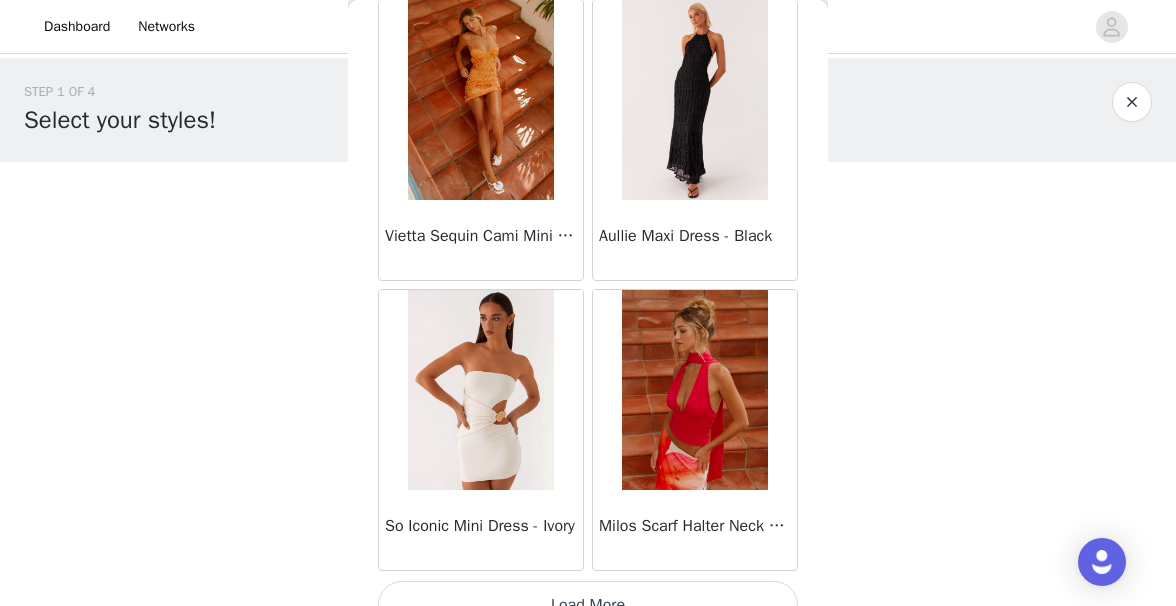click on "Load More" at bounding box center [588, 605] 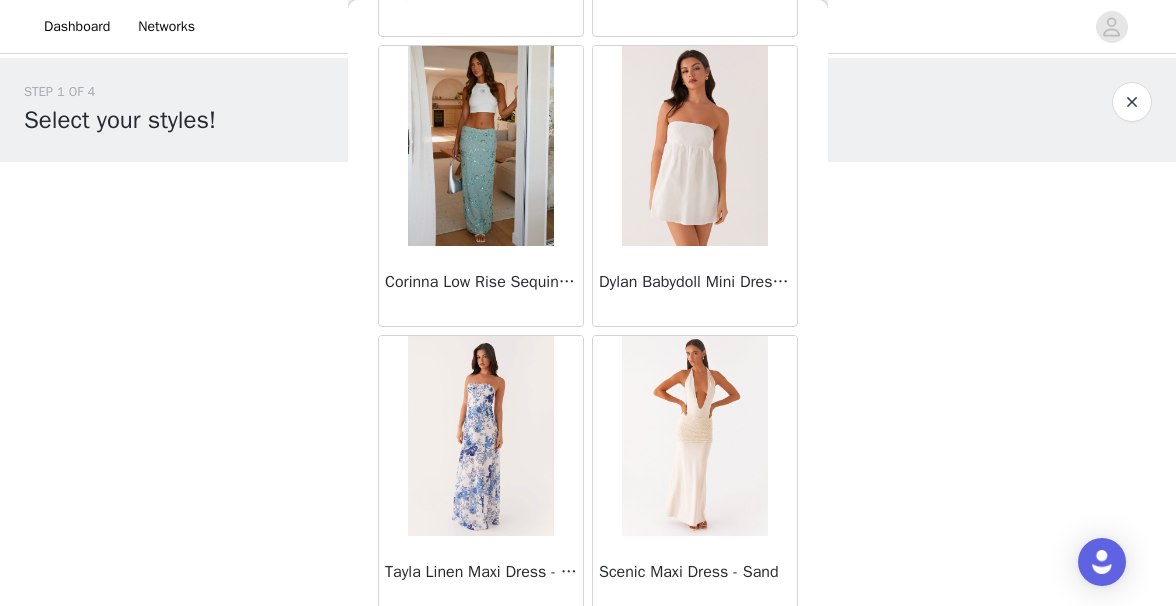 scroll, scrollTop: 25617, scrollLeft: 0, axis: vertical 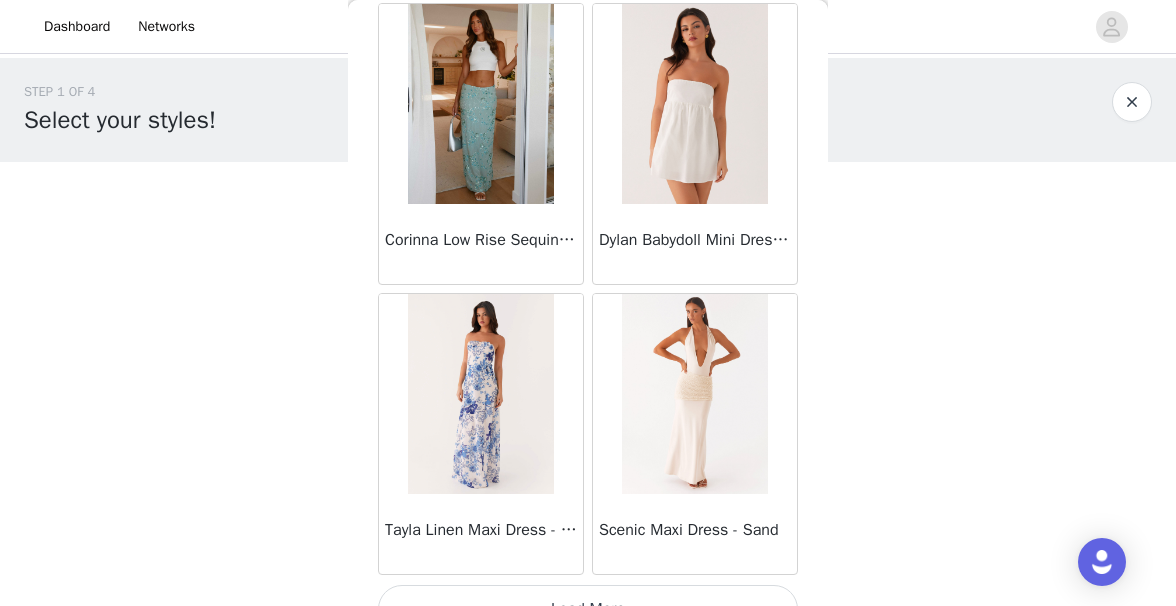 click on "Load More" at bounding box center (588, 609) 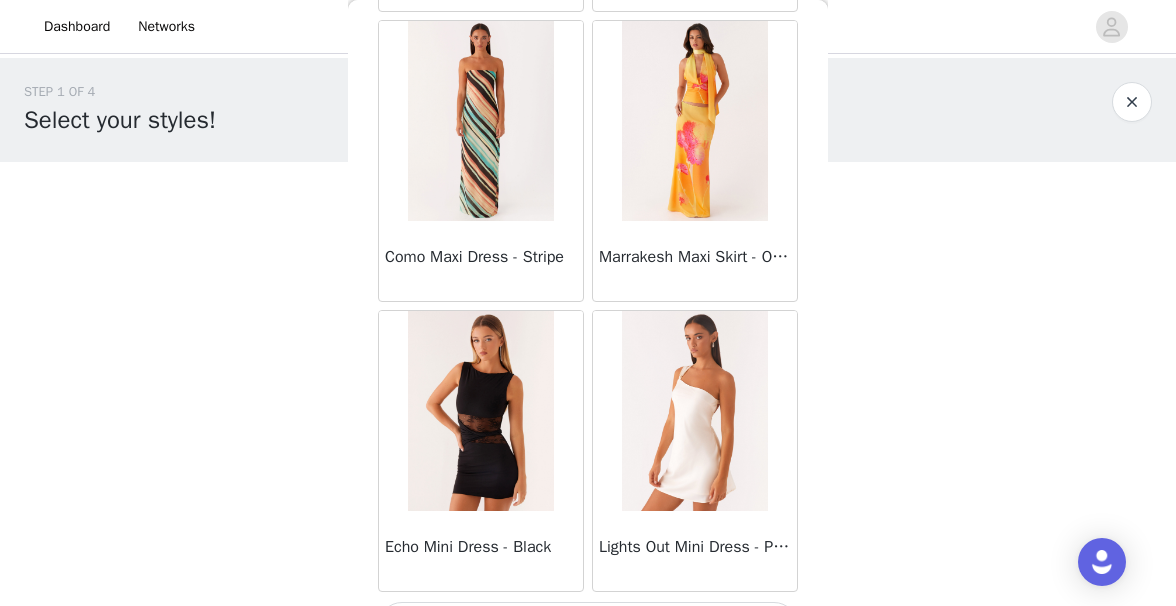 scroll, scrollTop: 28513, scrollLeft: 0, axis: vertical 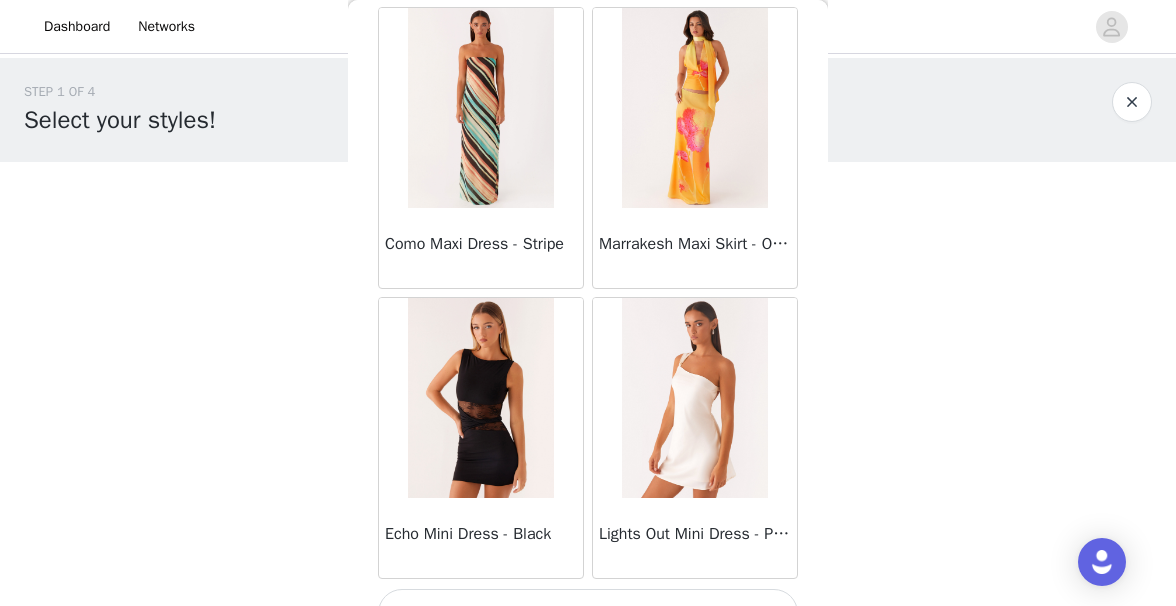 click on "Load More" at bounding box center (588, 613) 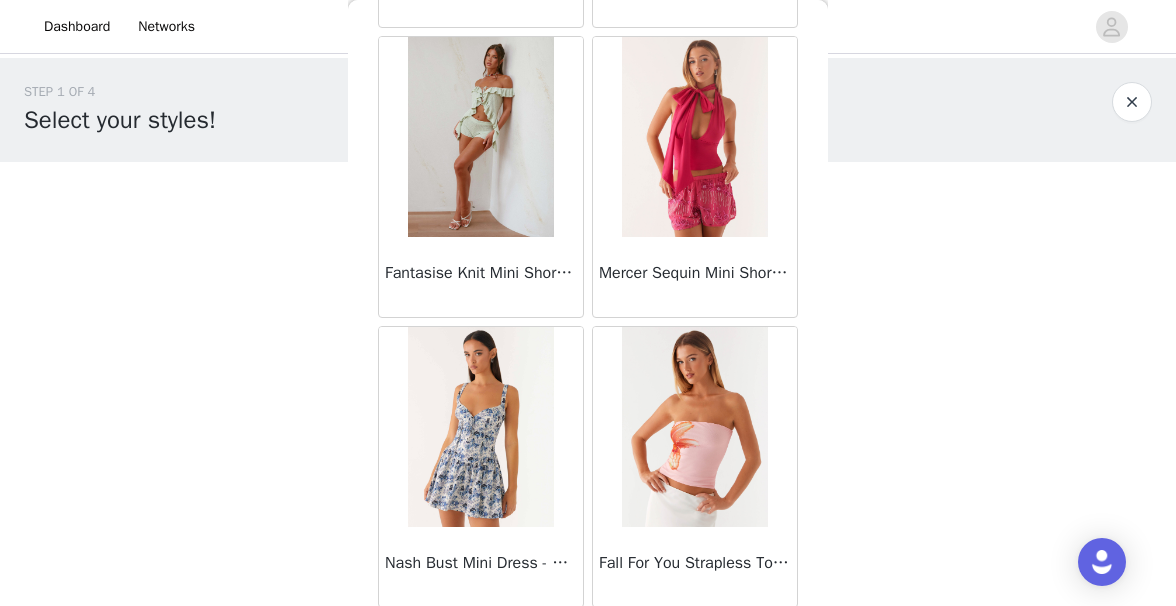 scroll, scrollTop: 31409, scrollLeft: 0, axis: vertical 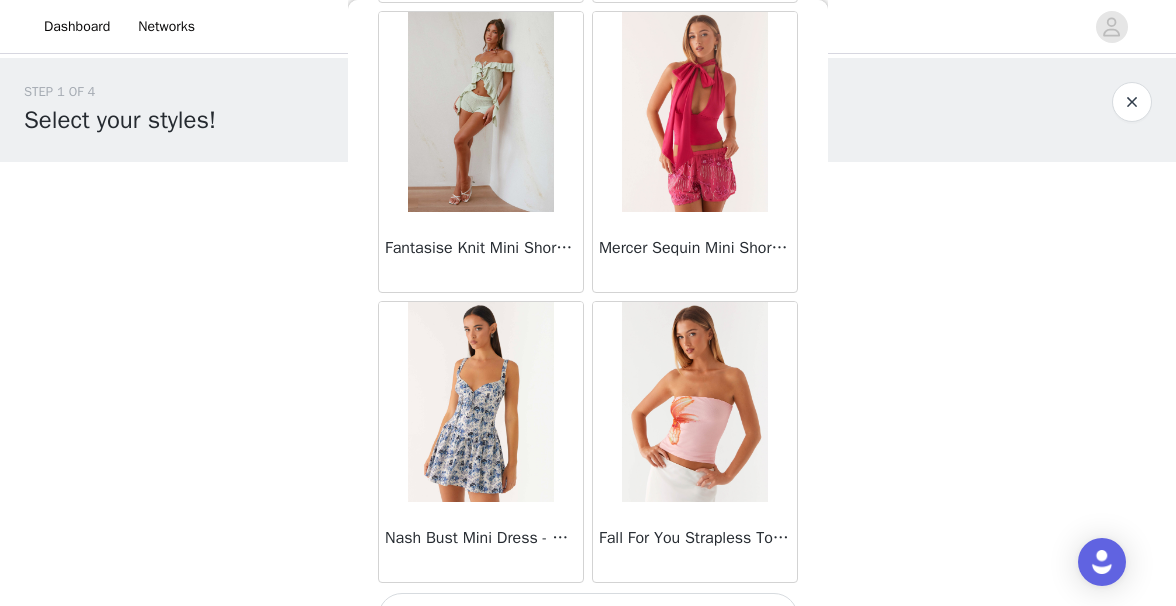 click on "Load More" at bounding box center [588, 617] 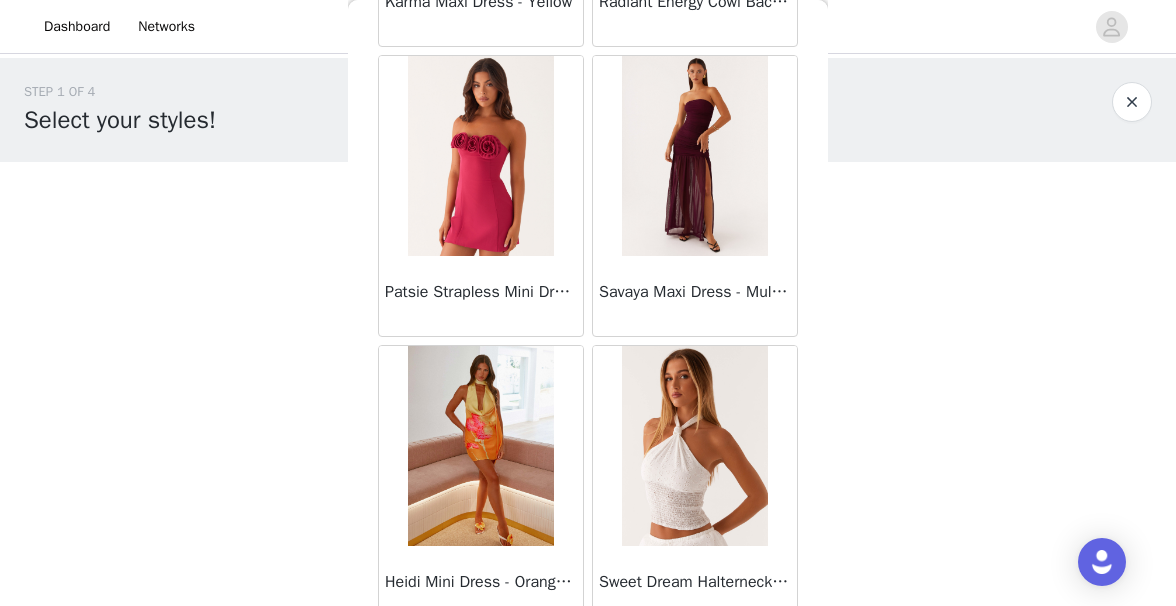 scroll, scrollTop: 34305, scrollLeft: 0, axis: vertical 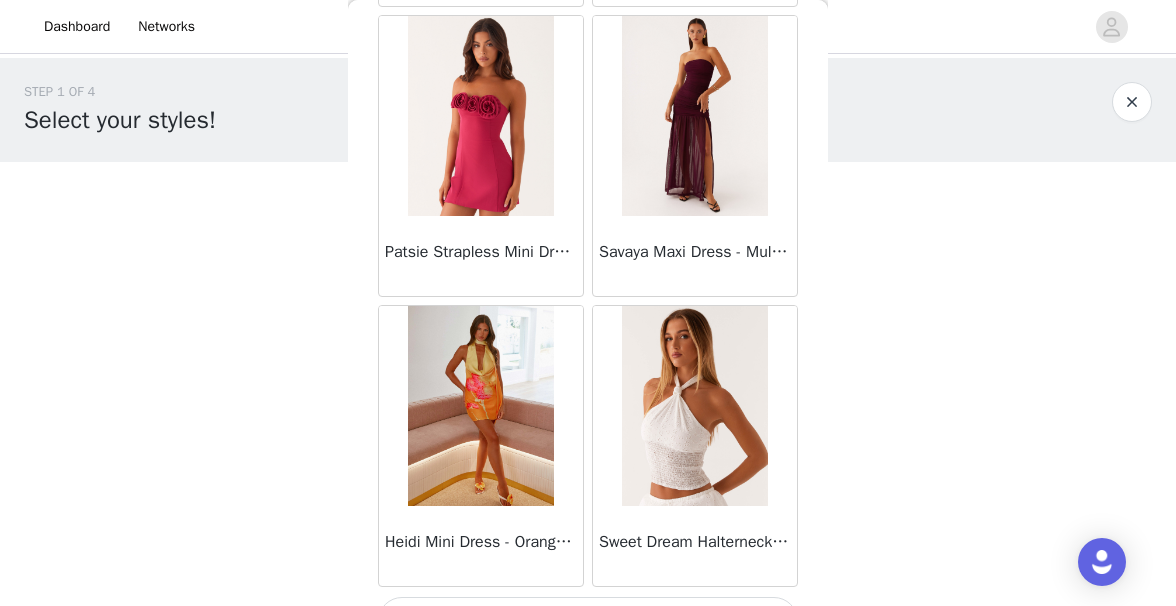 click on "Load More" at bounding box center (588, 621) 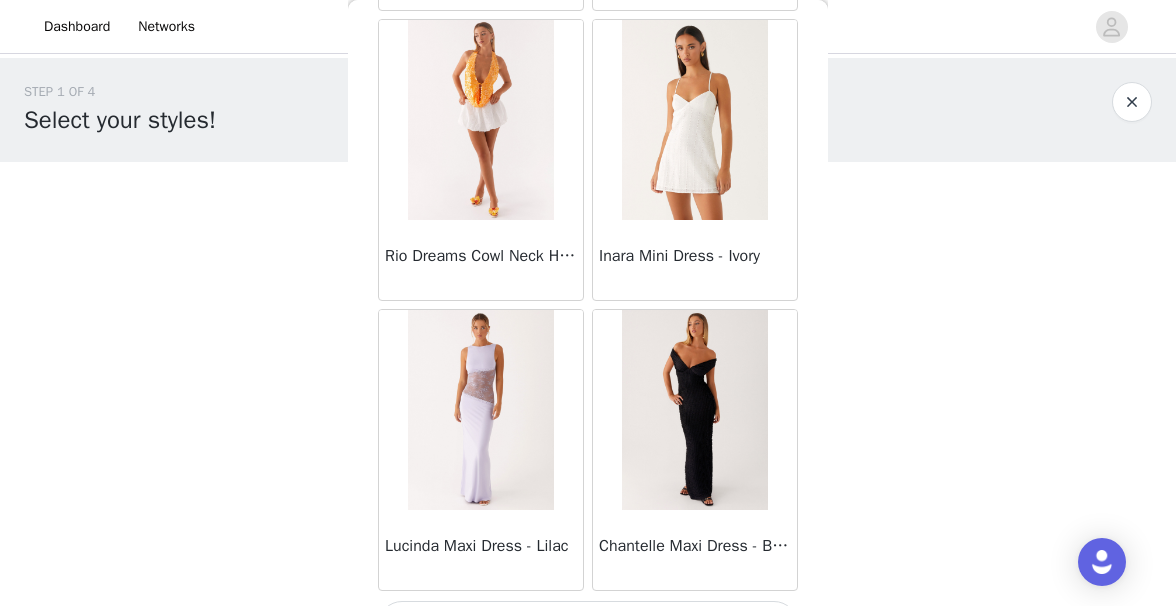 scroll, scrollTop: 37200, scrollLeft: 0, axis: vertical 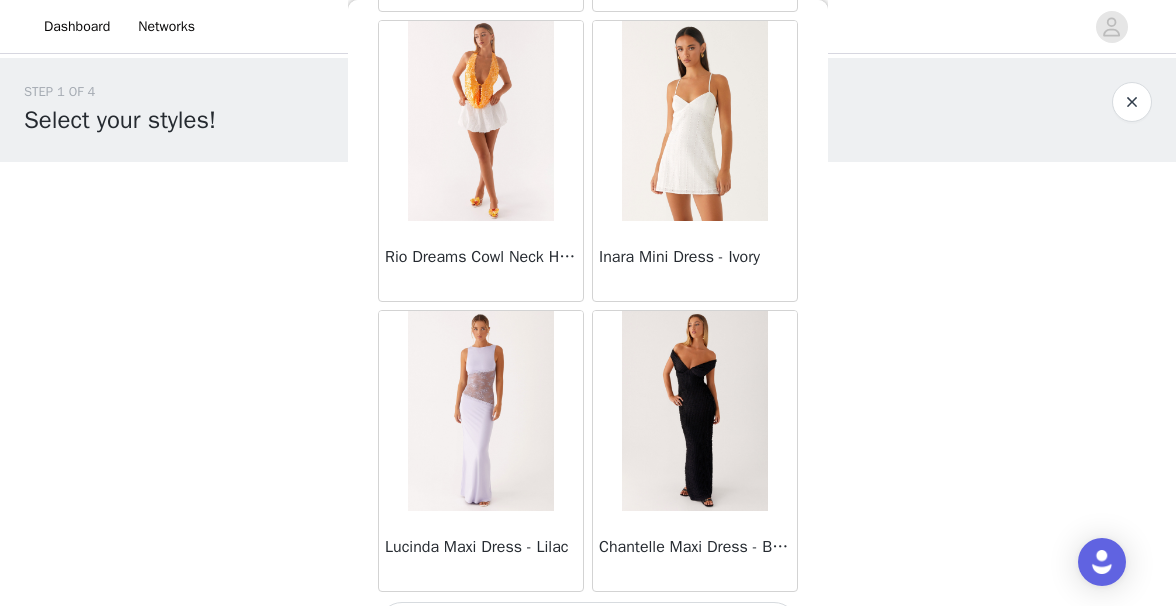 click on "Load More" at bounding box center (588, 626) 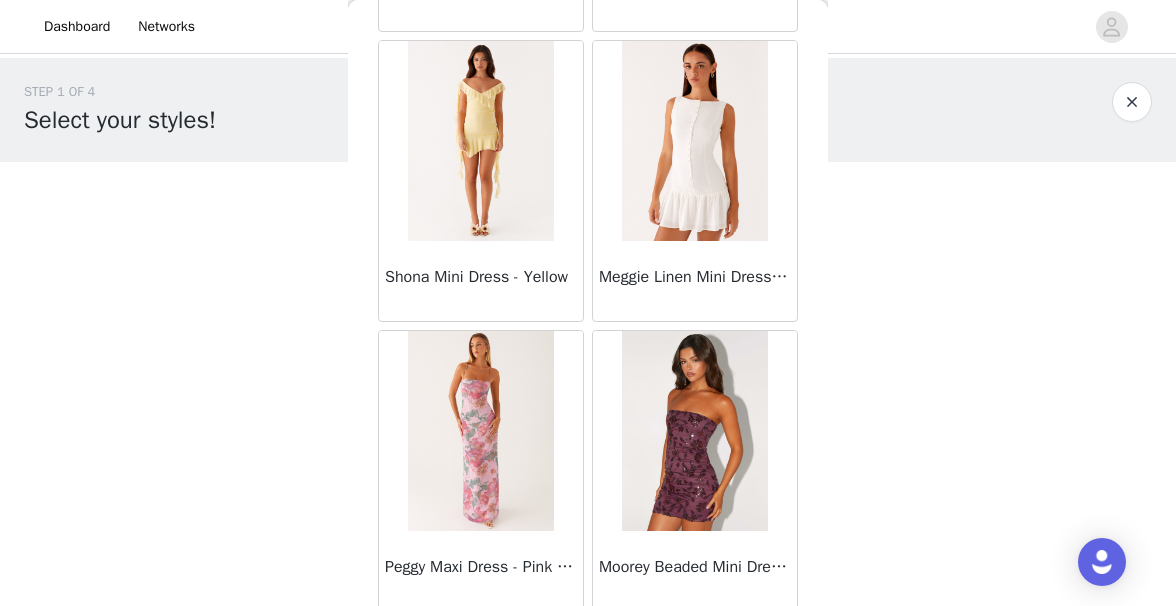 scroll, scrollTop: 40089, scrollLeft: 0, axis: vertical 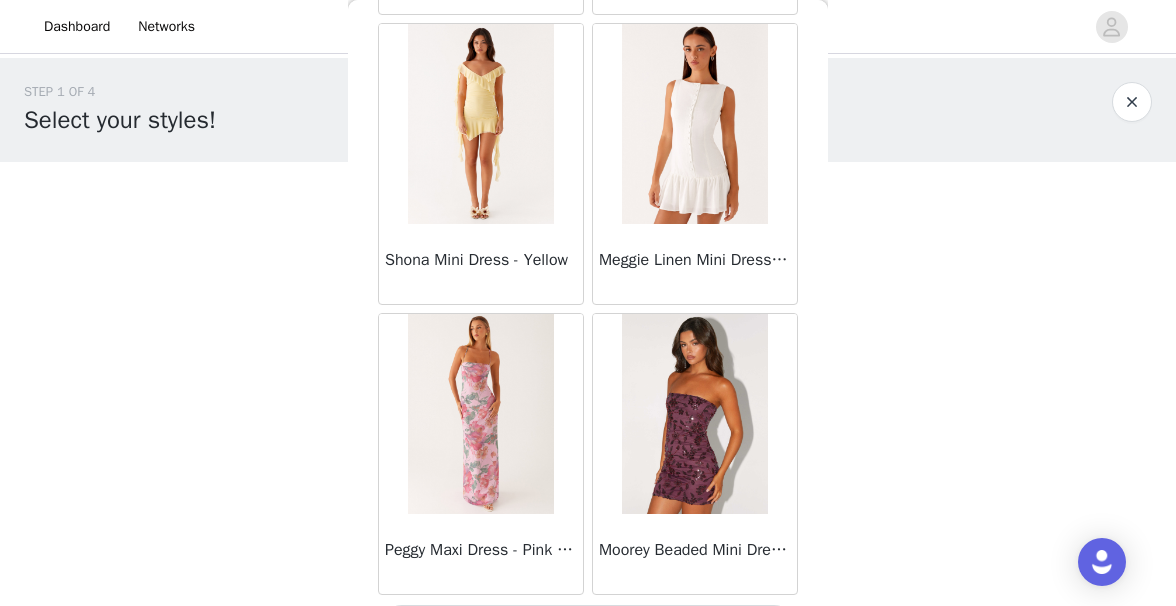 click on "Load More" at bounding box center [588, 629] 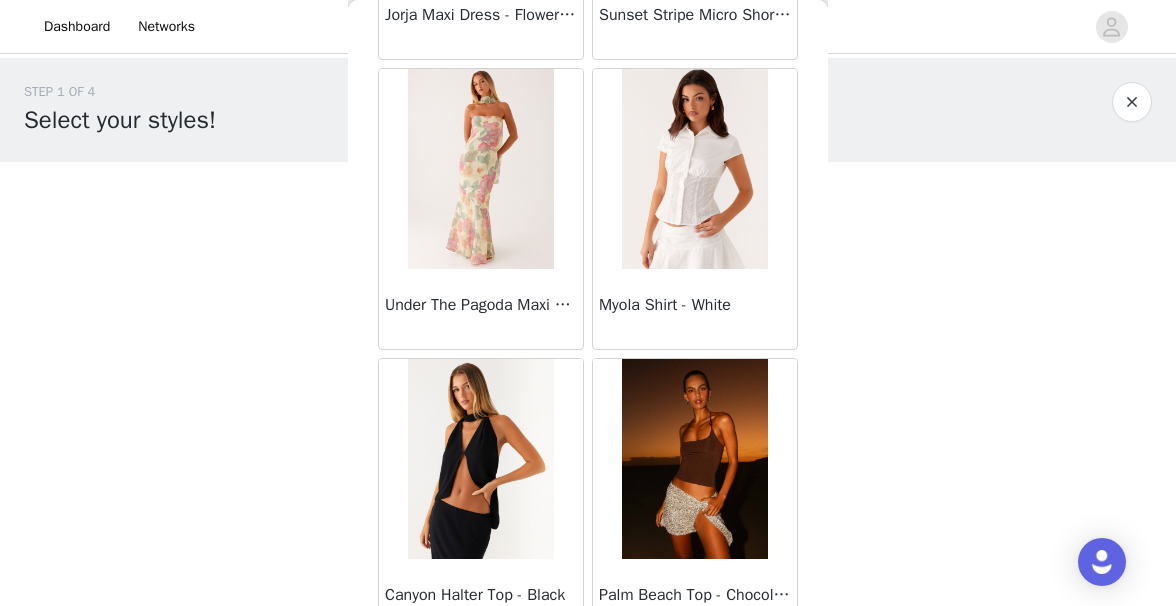 scroll, scrollTop: 42993, scrollLeft: 0, axis: vertical 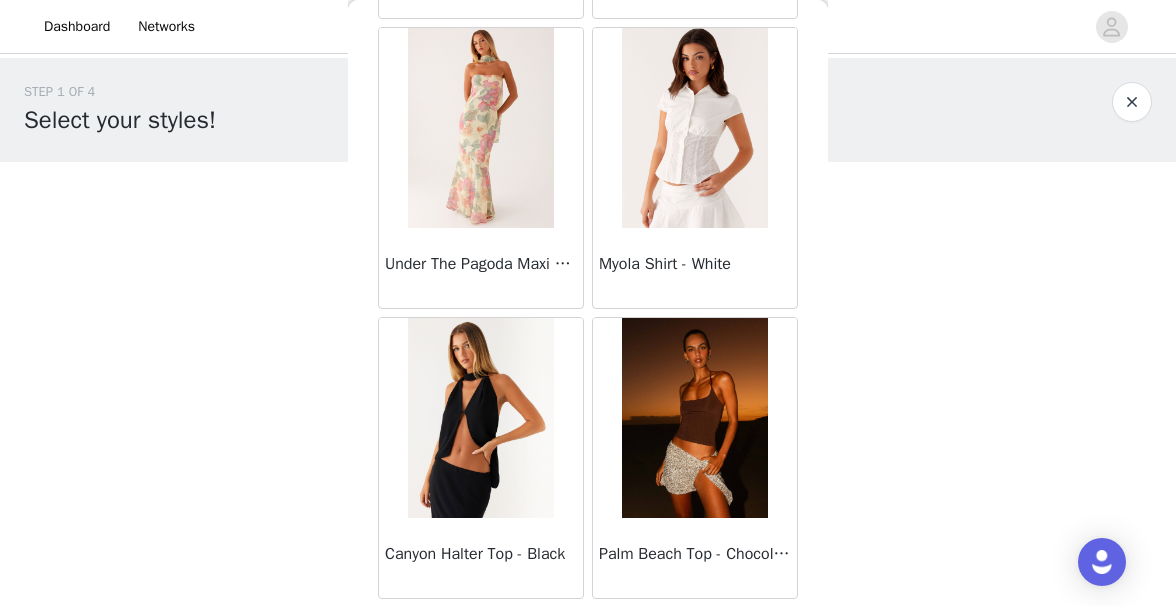 click on "Load More" at bounding box center [588, 633] 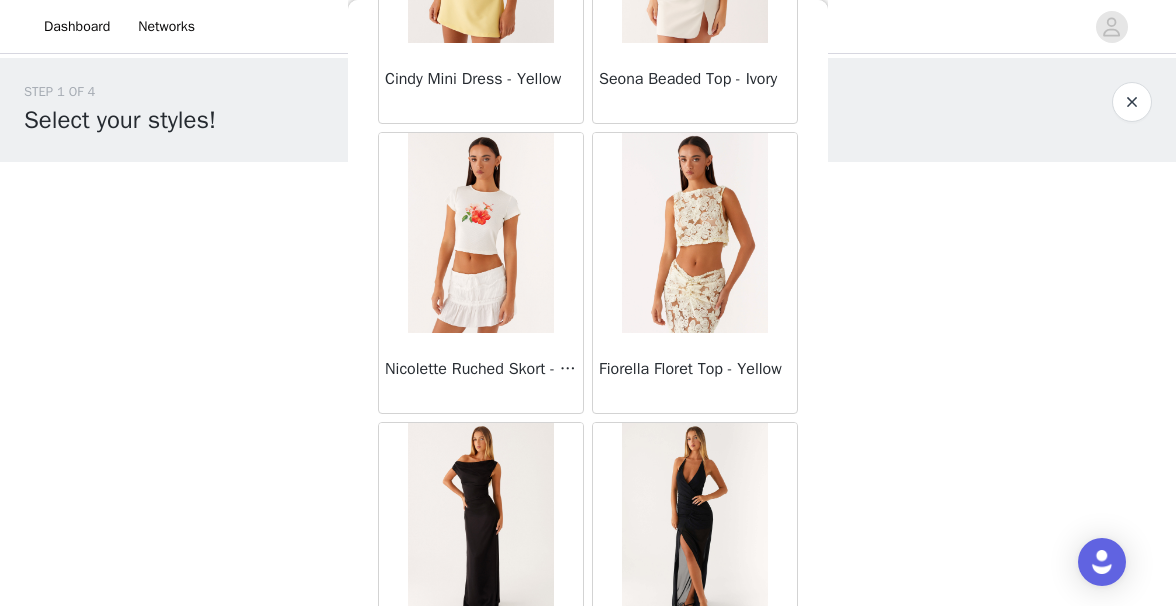 scroll, scrollTop: 45889, scrollLeft: 0, axis: vertical 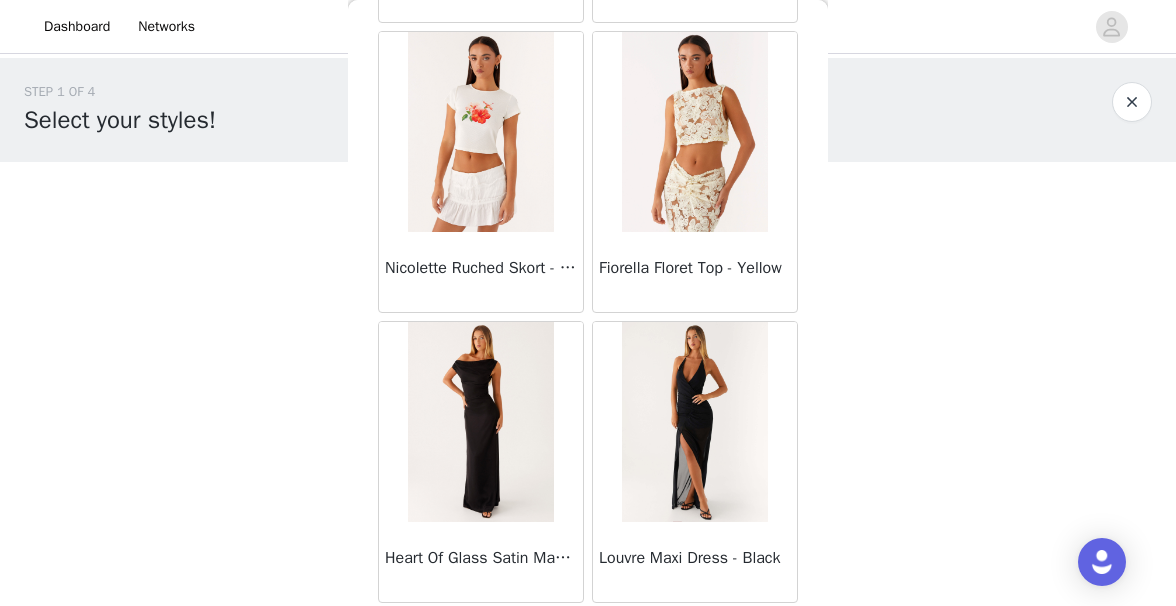 click on "Load More" at bounding box center [588, 637] 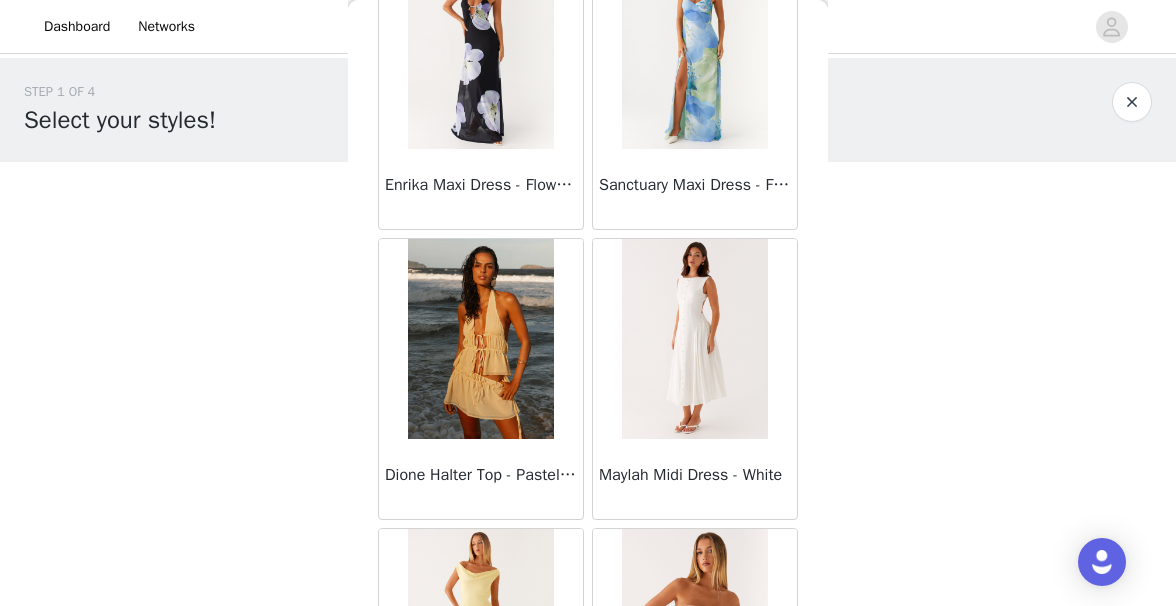scroll, scrollTop: 48785, scrollLeft: 0, axis: vertical 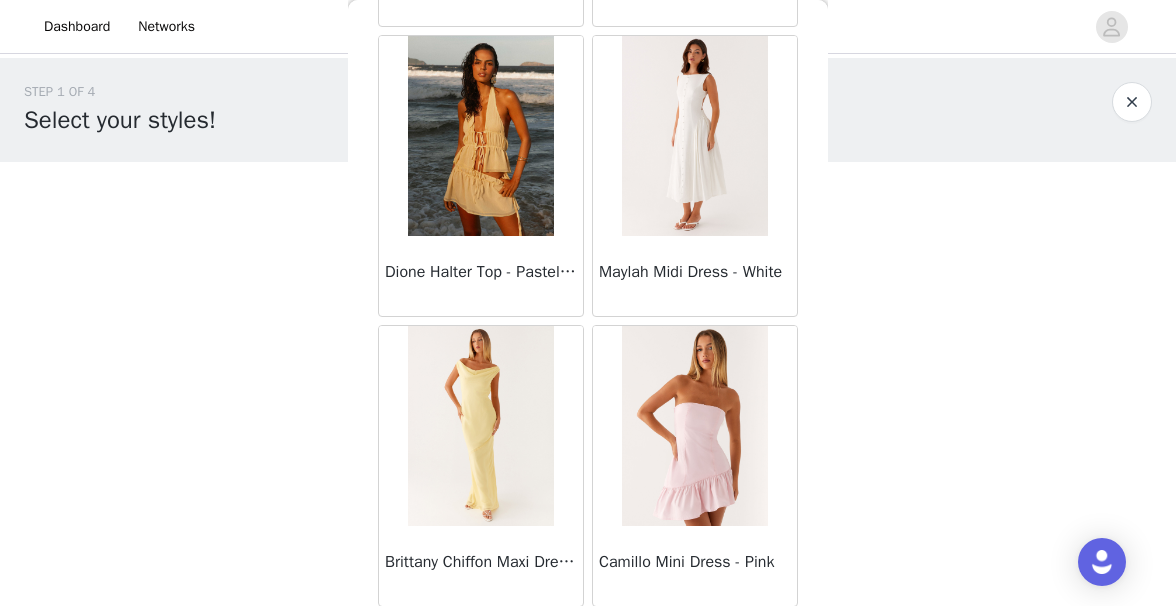 click on "Load More" at bounding box center (588, 641) 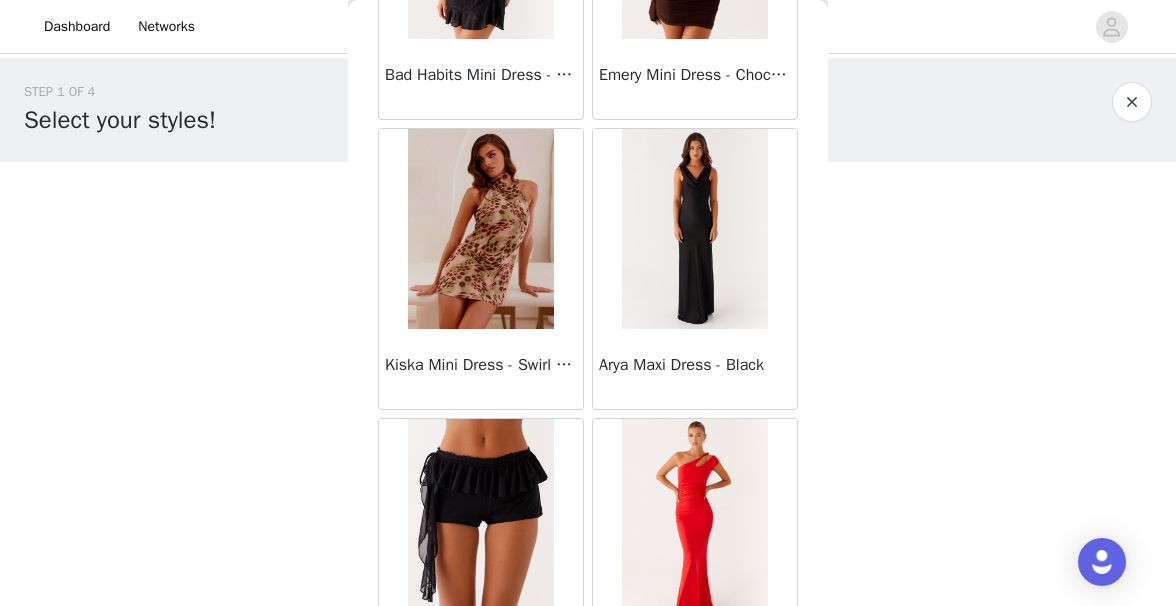 scroll, scrollTop: 51681, scrollLeft: 0, axis: vertical 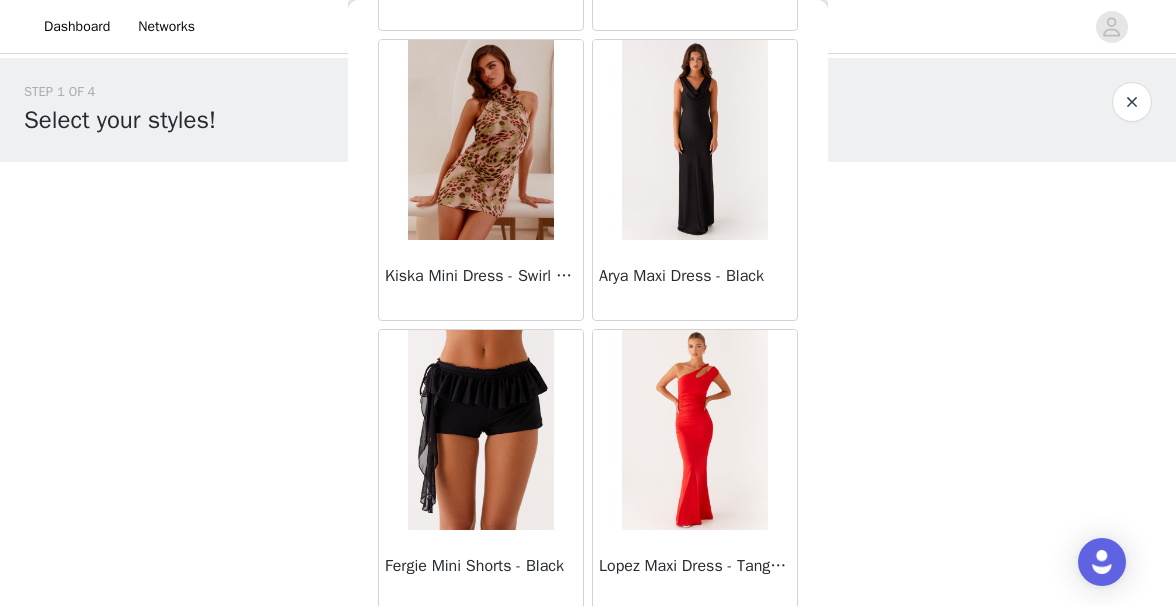 click on "Load More" at bounding box center (588, 645) 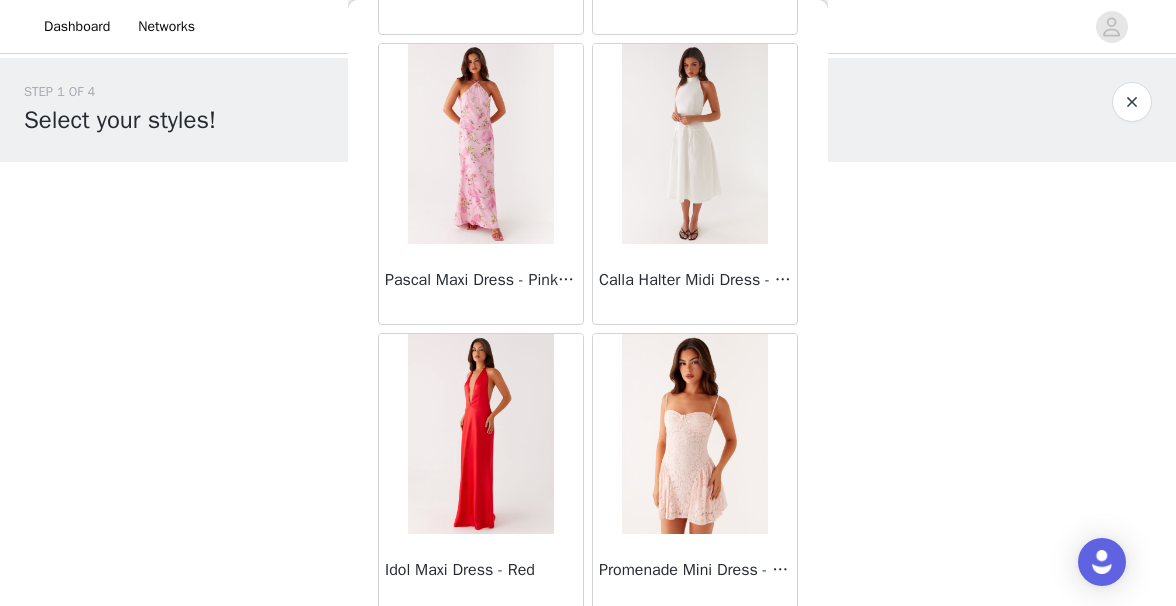 scroll, scrollTop: 54576, scrollLeft: 0, axis: vertical 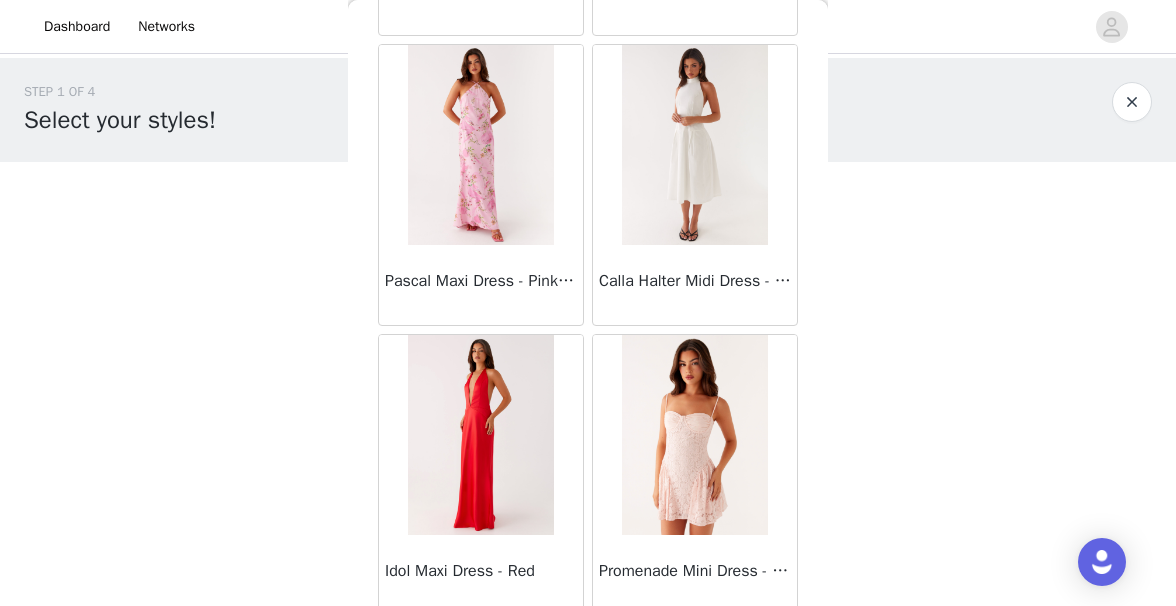 click on "Load More" at bounding box center [588, 650] 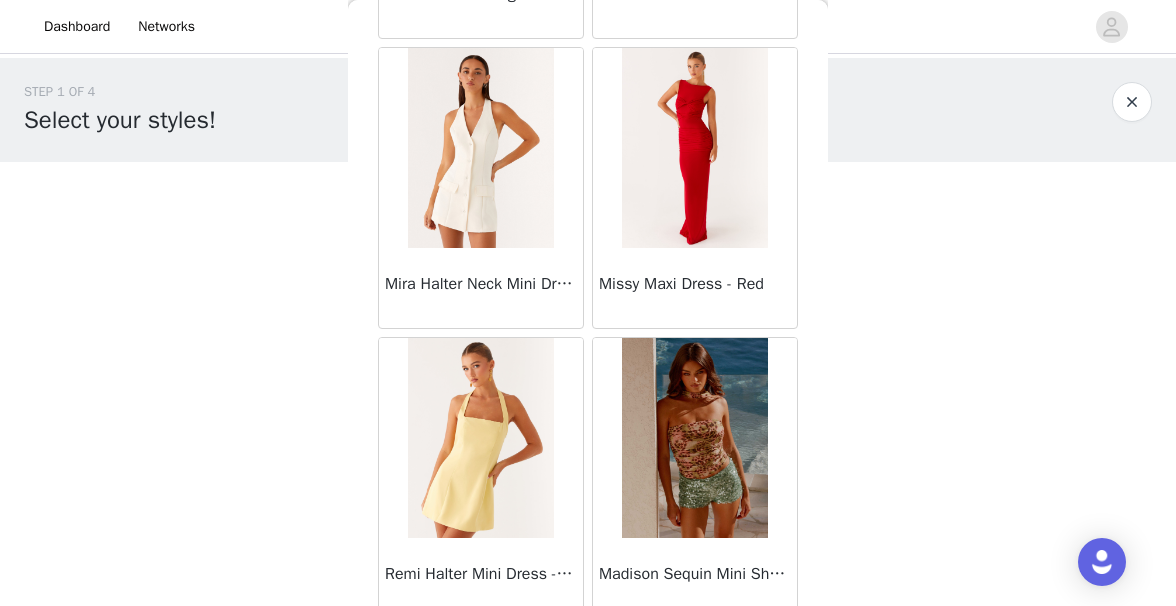 scroll, scrollTop: 57472, scrollLeft: 0, axis: vertical 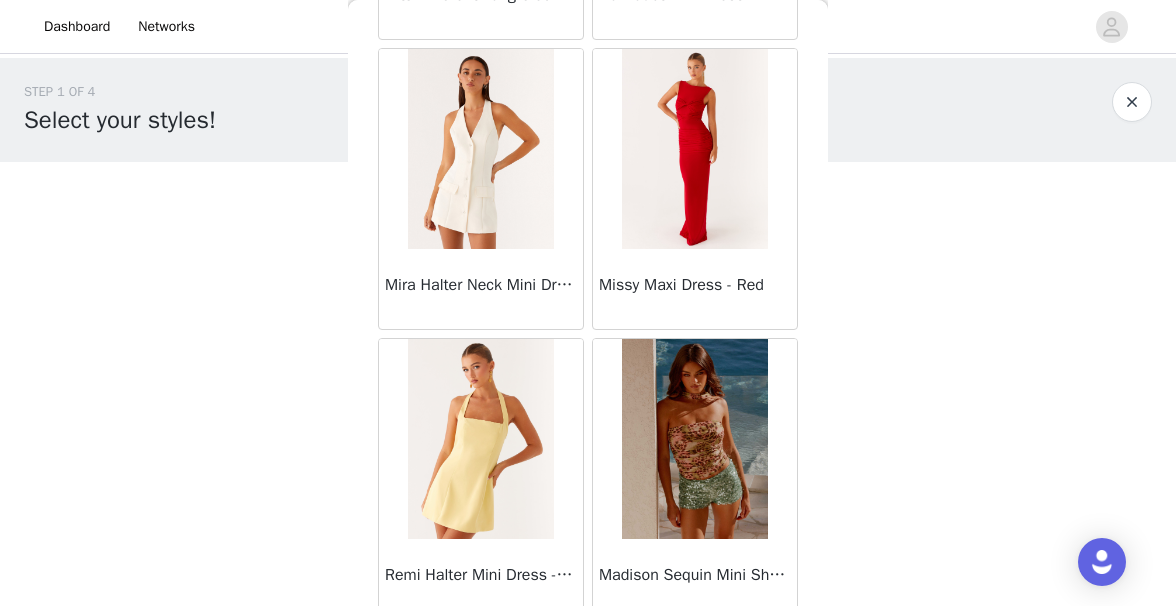click on "Load More" at bounding box center (588, 654) 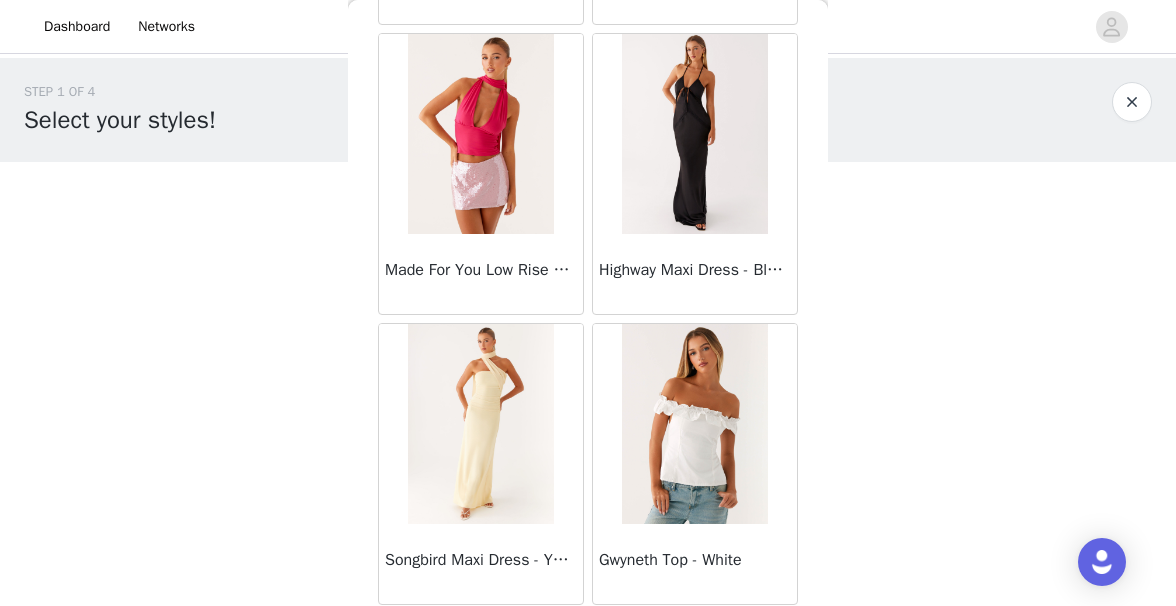 scroll, scrollTop: 60369, scrollLeft: 0, axis: vertical 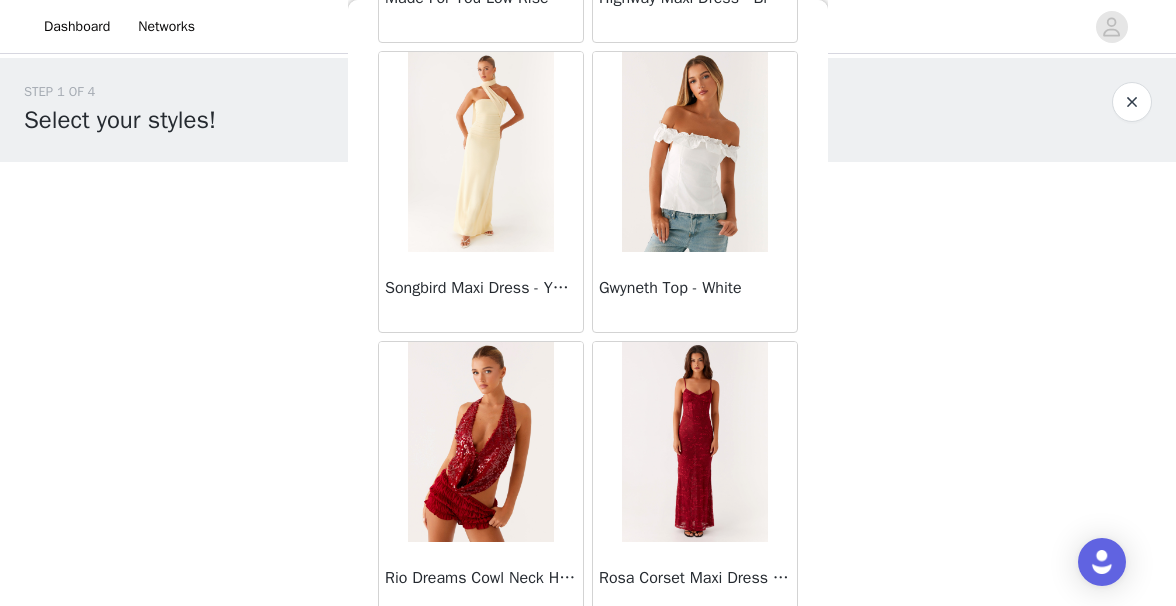 click on "Load More" at bounding box center (588, 657) 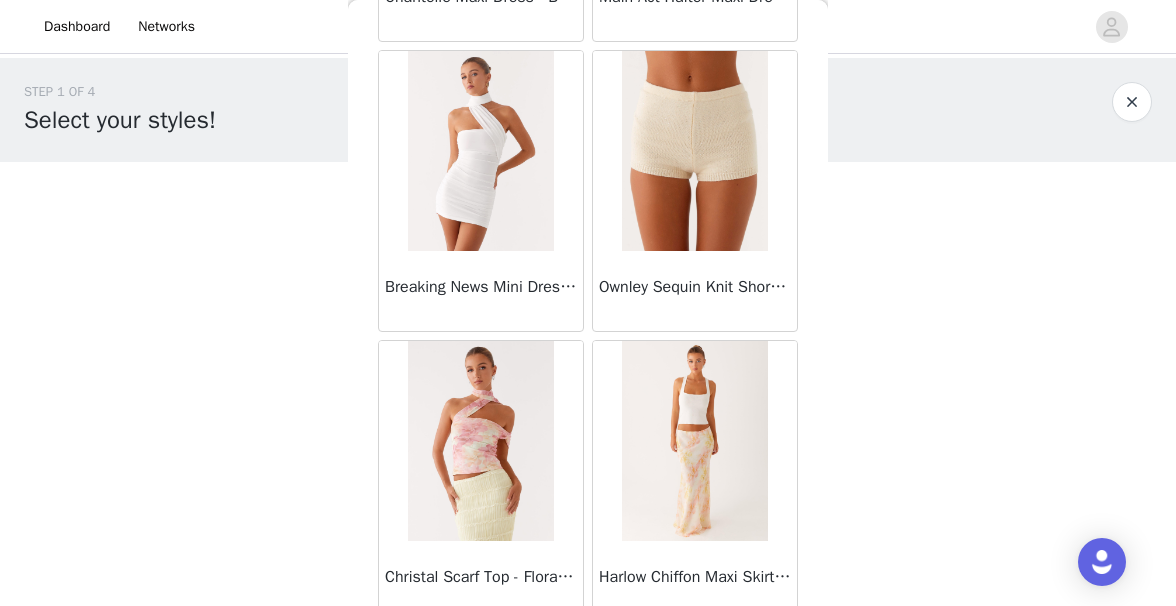 scroll, scrollTop: 63265, scrollLeft: 0, axis: vertical 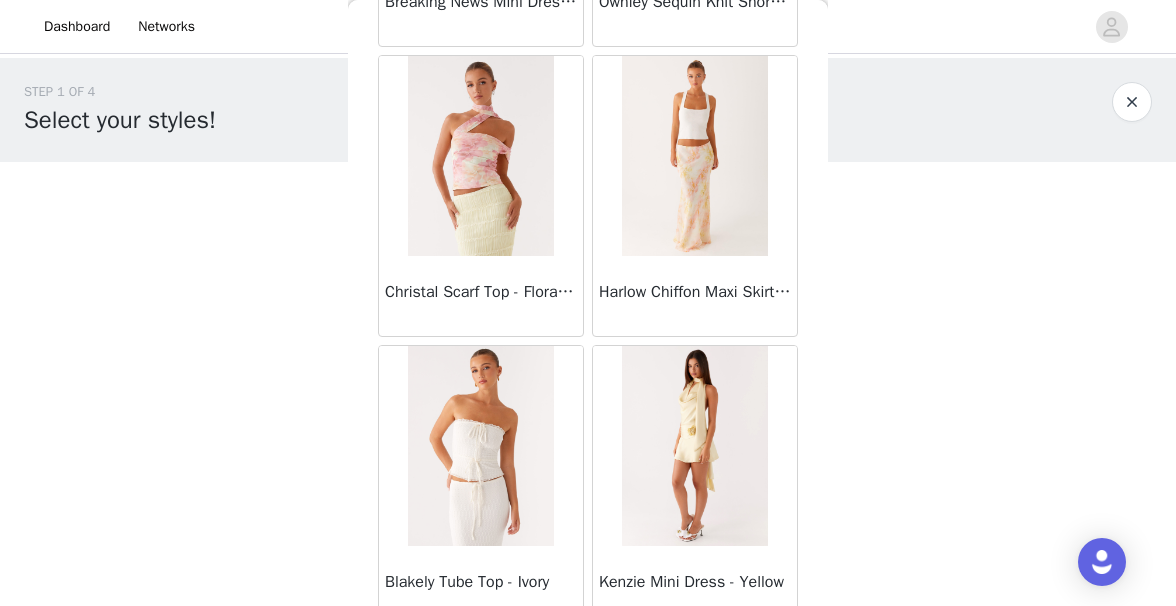 click on "Load More" at bounding box center [588, 661] 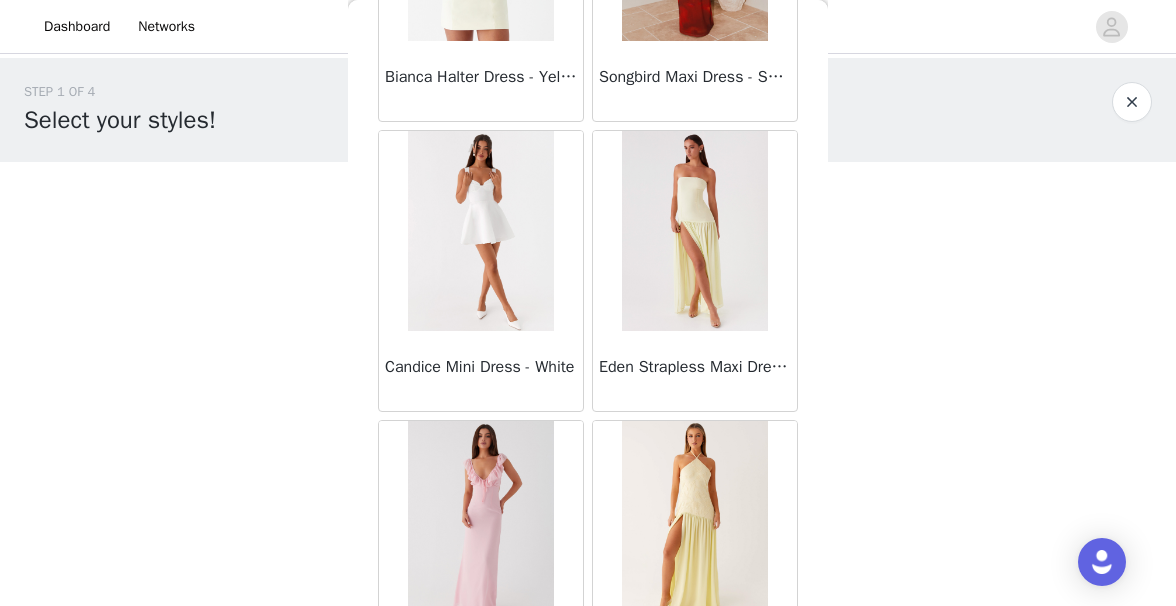 scroll, scrollTop: 66161, scrollLeft: 0, axis: vertical 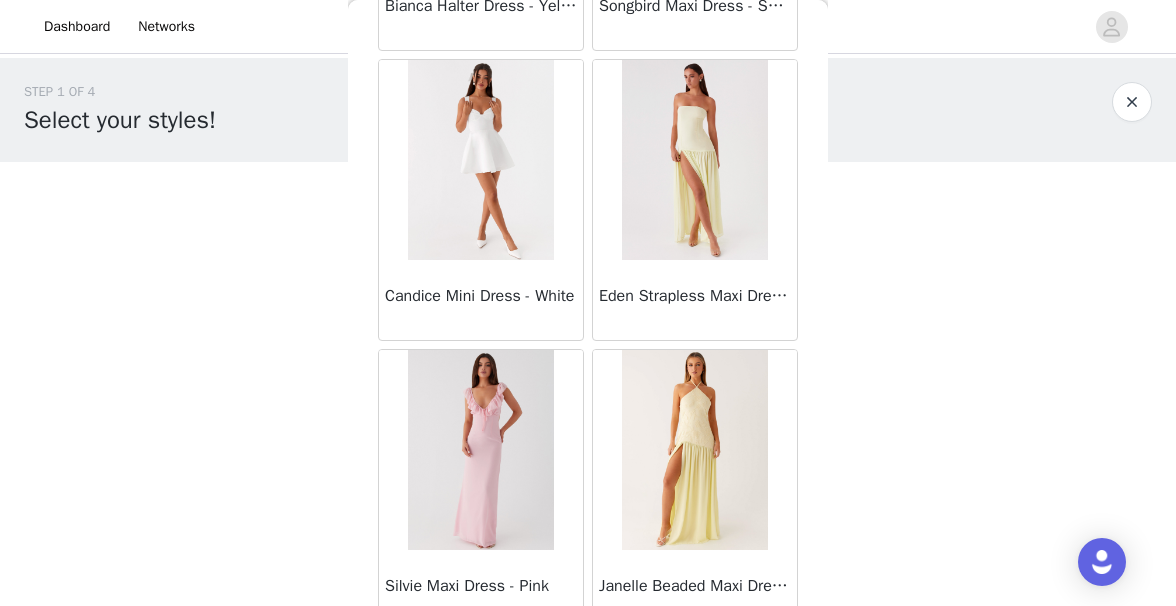 click on "Load More" at bounding box center [588, 665] 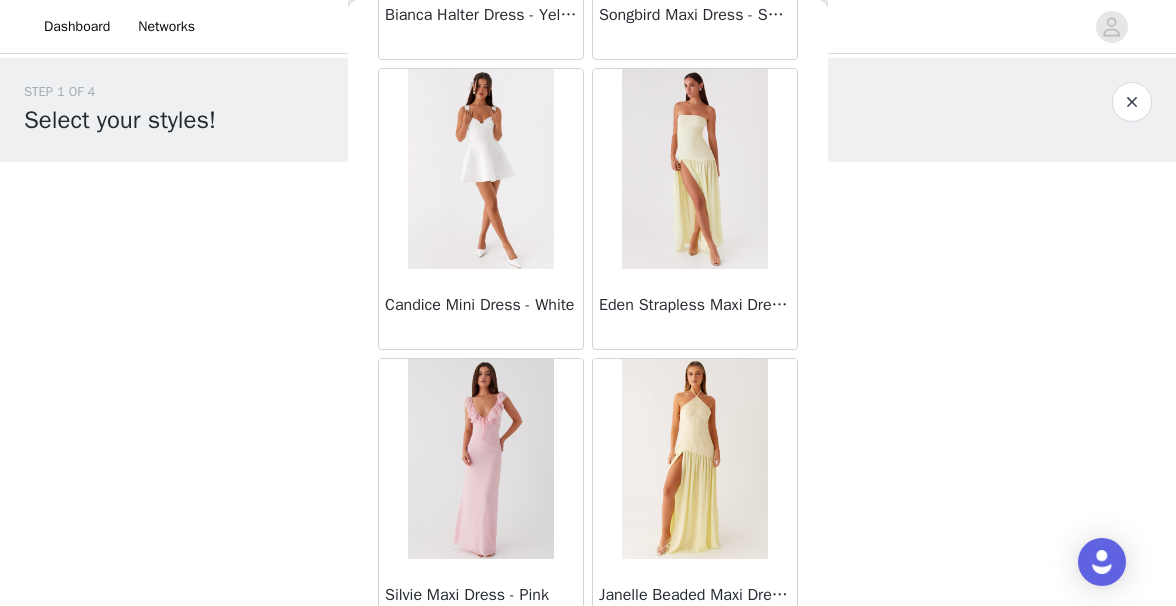 scroll, scrollTop: 66161, scrollLeft: 0, axis: vertical 